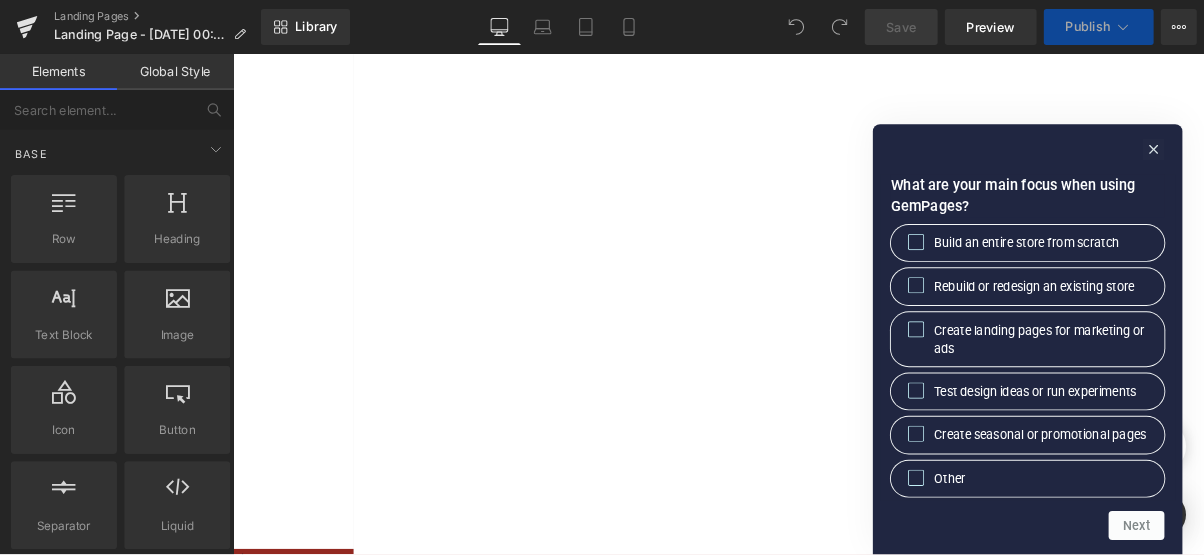 scroll, scrollTop: 0, scrollLeft: 0, axis: both 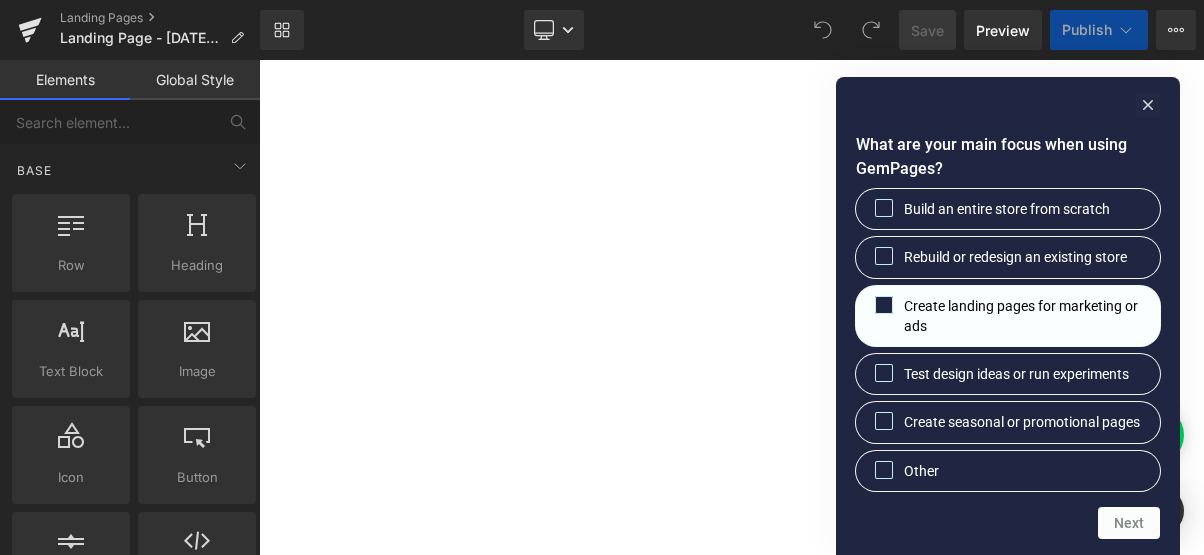 click on "Create landing pages for marketing or ads" at bounding box center (1024, 316) 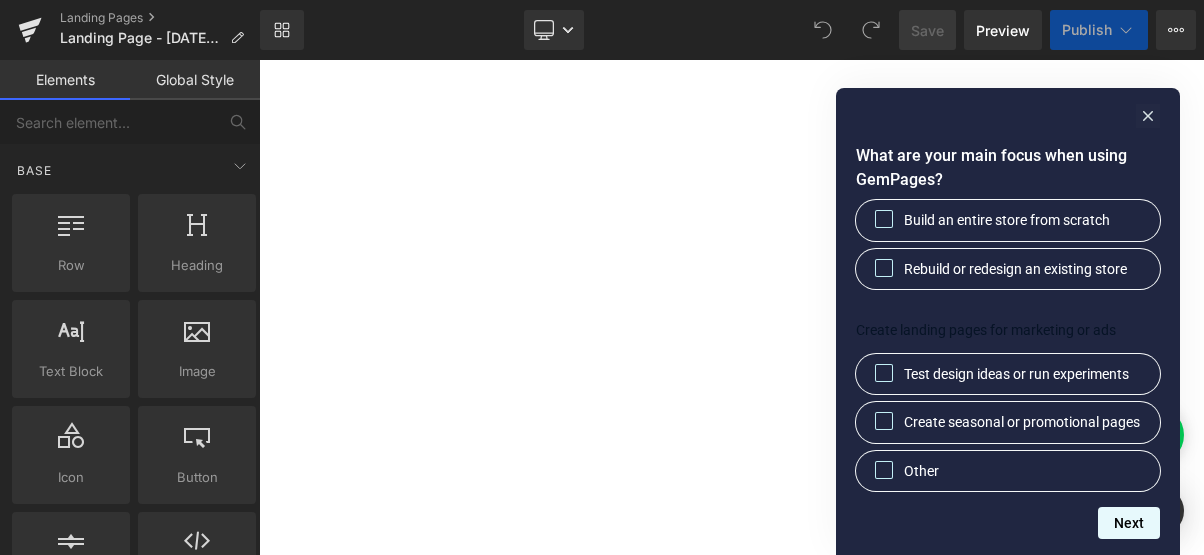 click on "Next" at bounding box center [1129, 523] 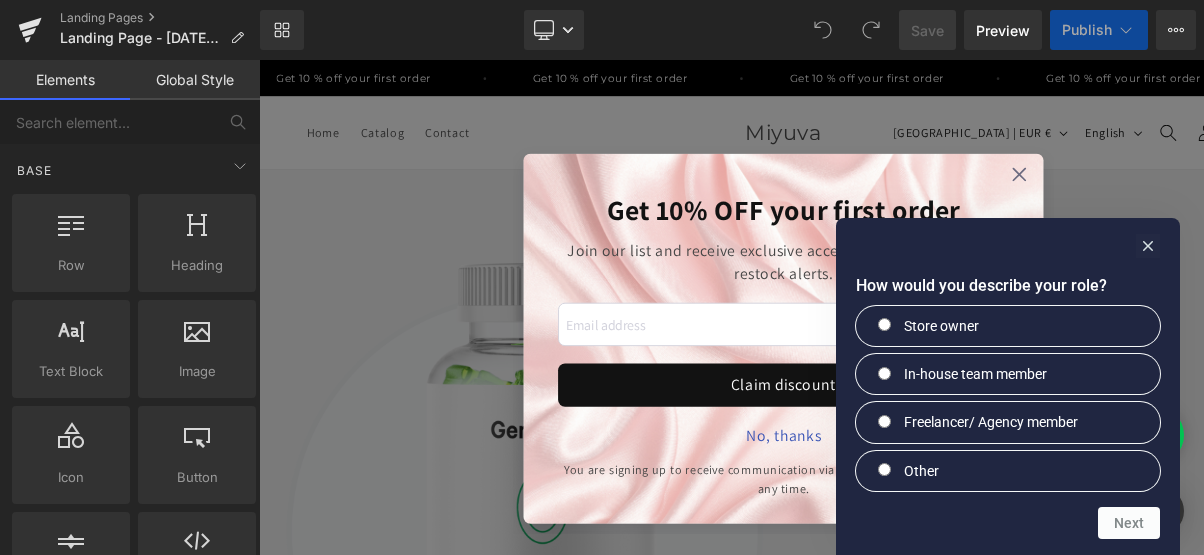 scroll, scrollTop: 0, scrollLeft: 0, axis: both 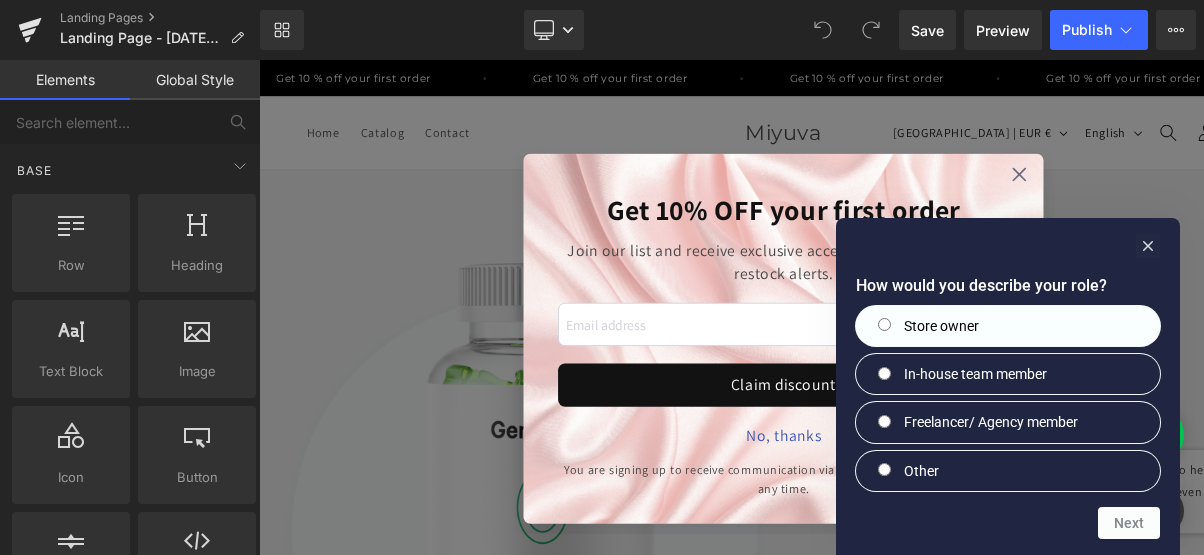 click on "Store owner" at bounding box center (1008, 326) 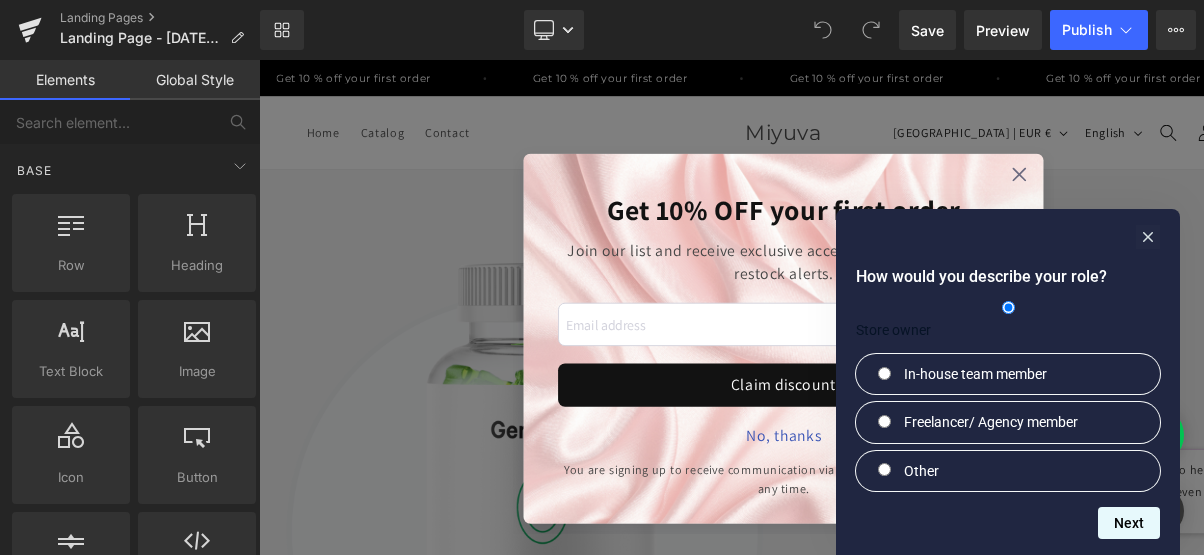 click on "Next" at bounding box center (1129, 523) 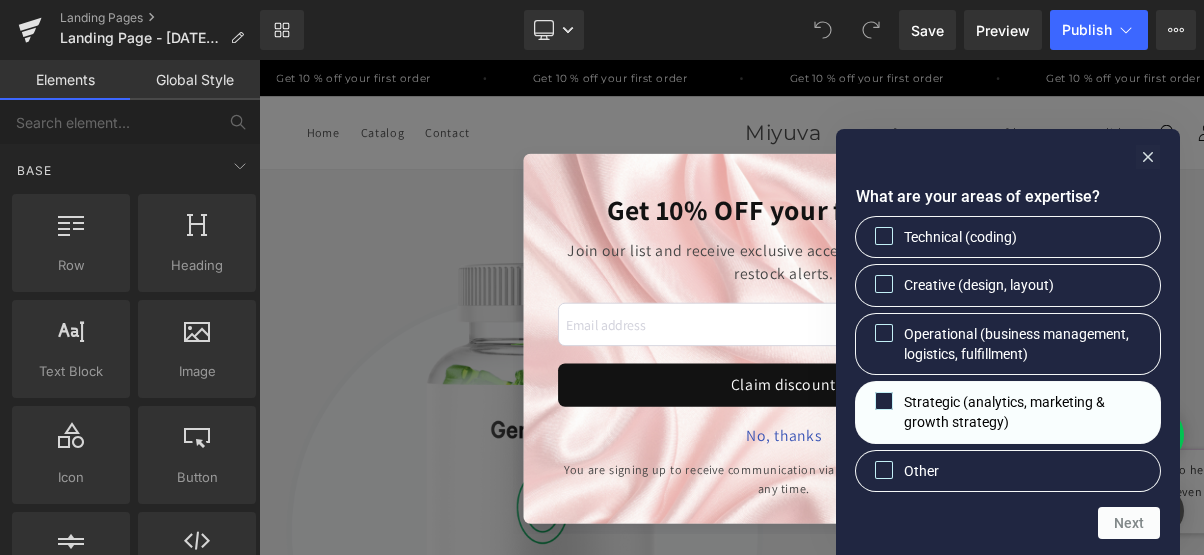 click on "Strategic (analytics, marketing & growth strategy)" at bounding box center [1024, 412] 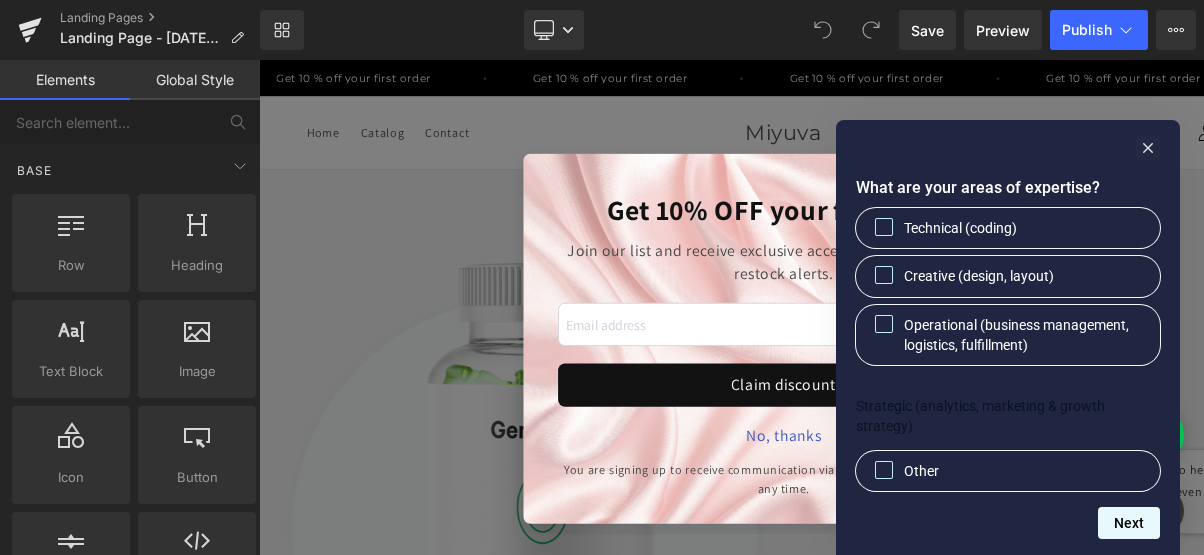 click on "Next" at bounding box center [1129, 523] 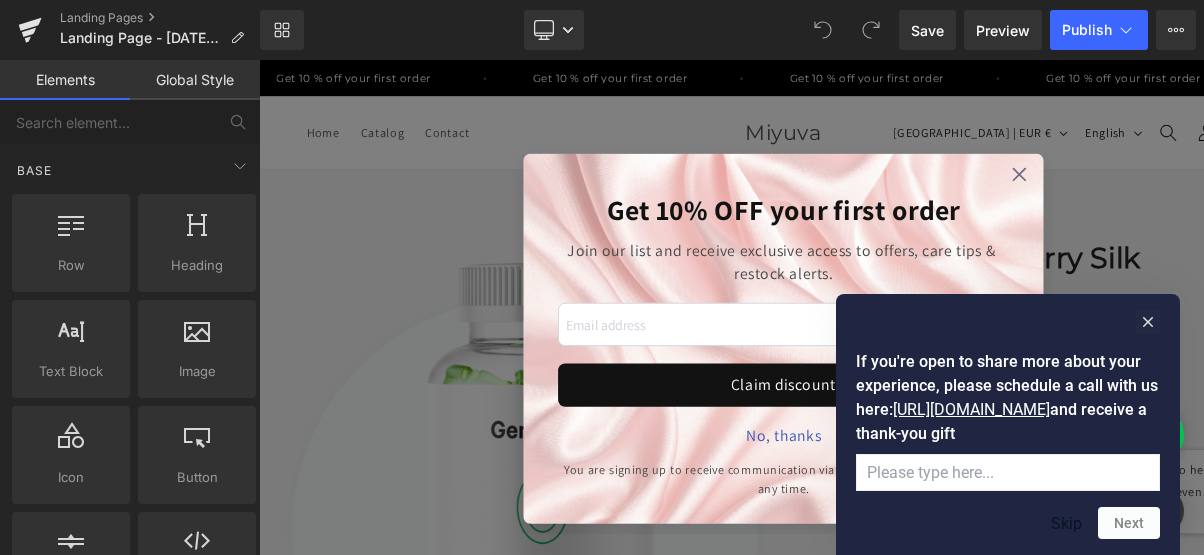 click on "Skip" at bounding box center (1066, 523) 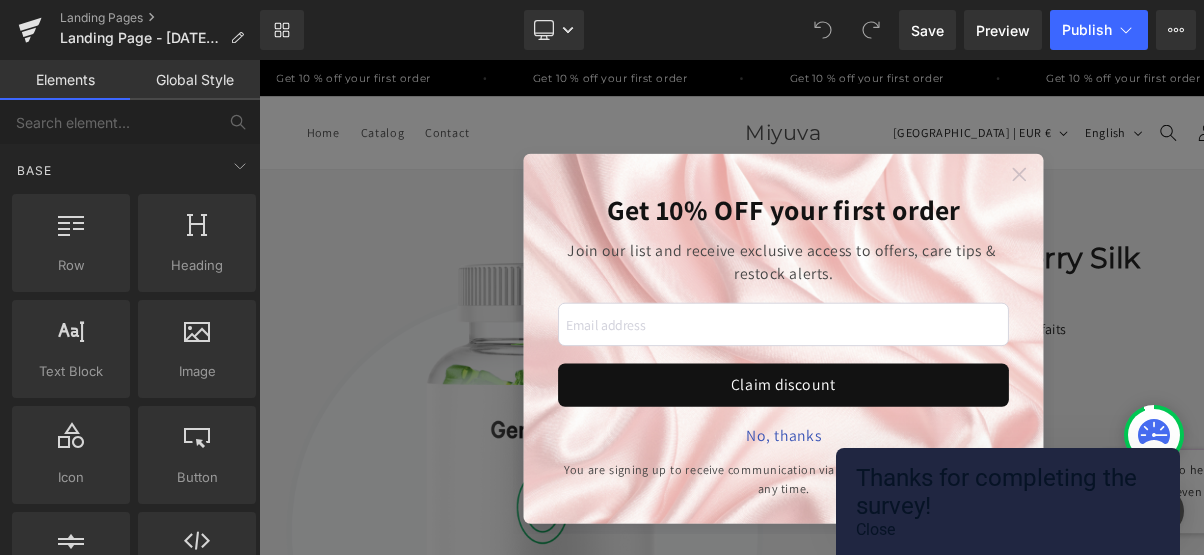 click 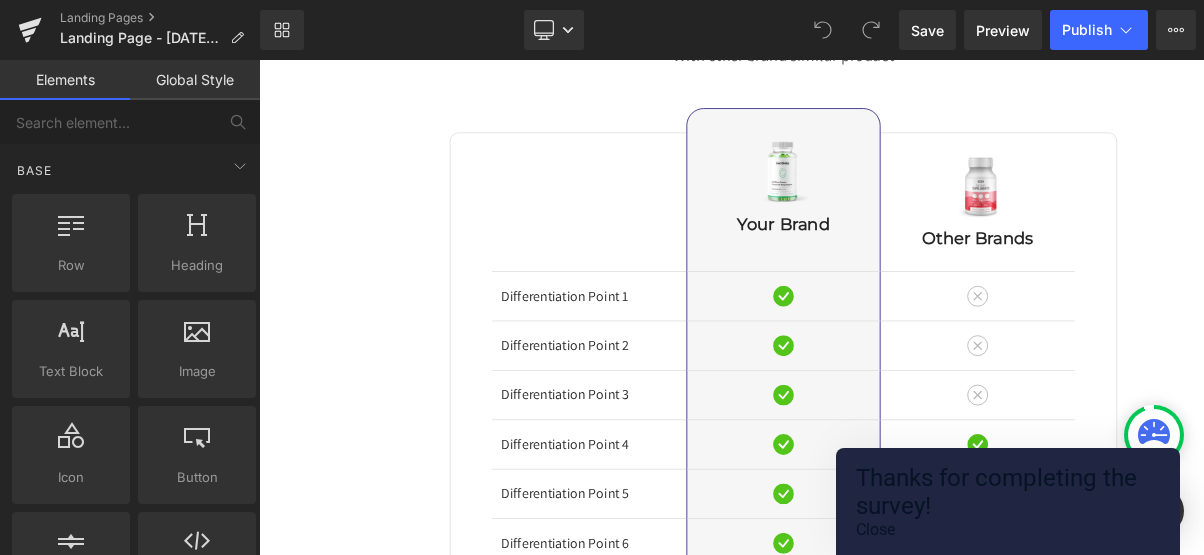 scroll, scrollTop: 8154, scrollLeft: 0, axis: vertical 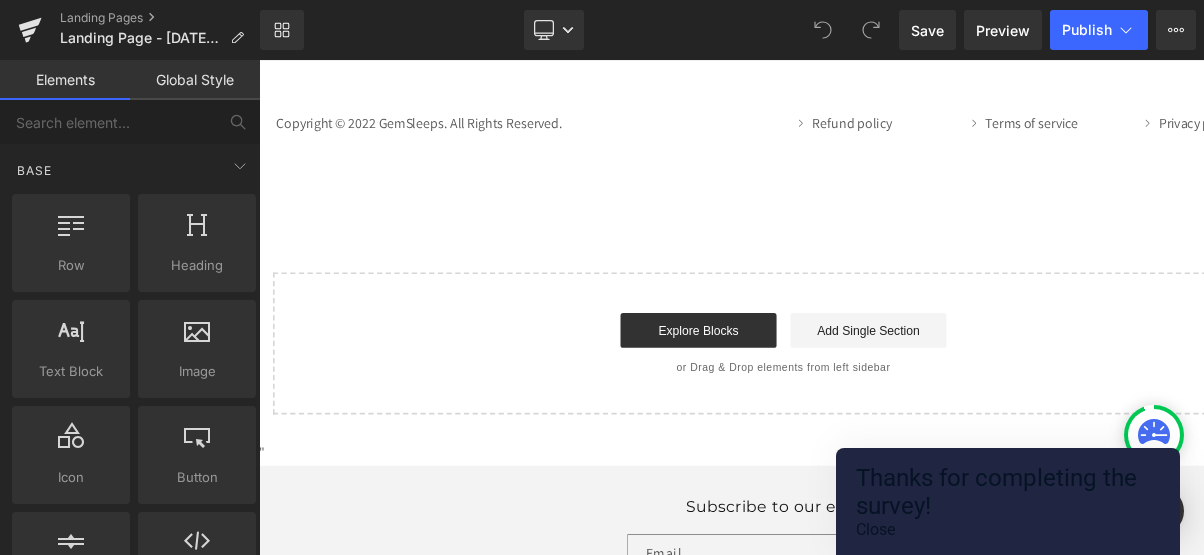 click on "Close" at bounding box center [875, 529] 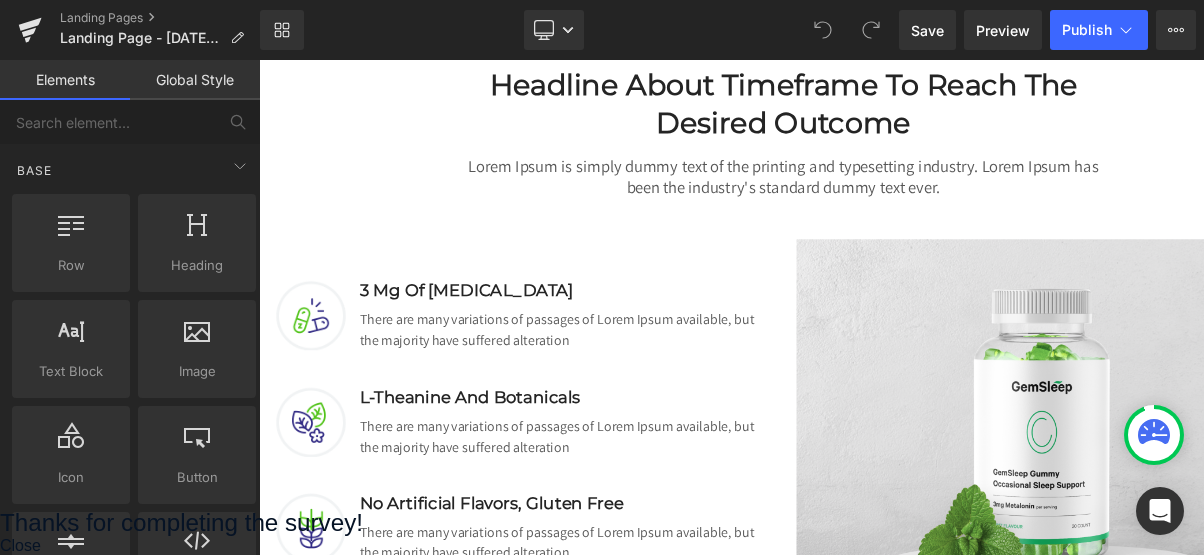 scroll, scrollTop: 1529, scrollLeft: 0, axis: vertical 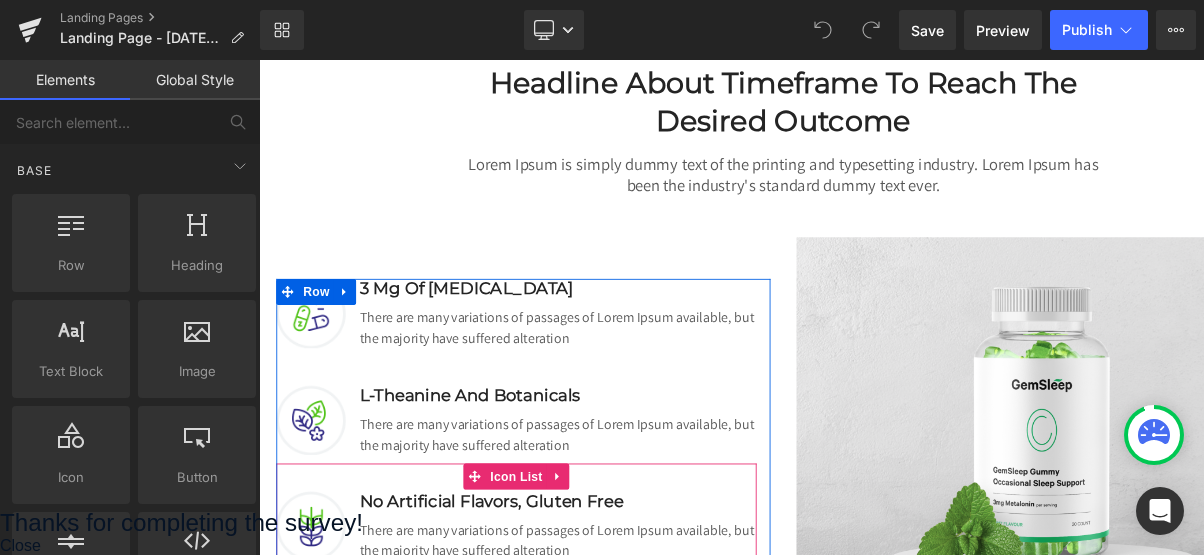 click on "Image
No Artificial Flavors, Gluten Free
Heading
There are many variations of passages of Lorem Ipsum available, but the majority have suffered alteration
Text Block
Icon List" at bounding box center (556, 587) 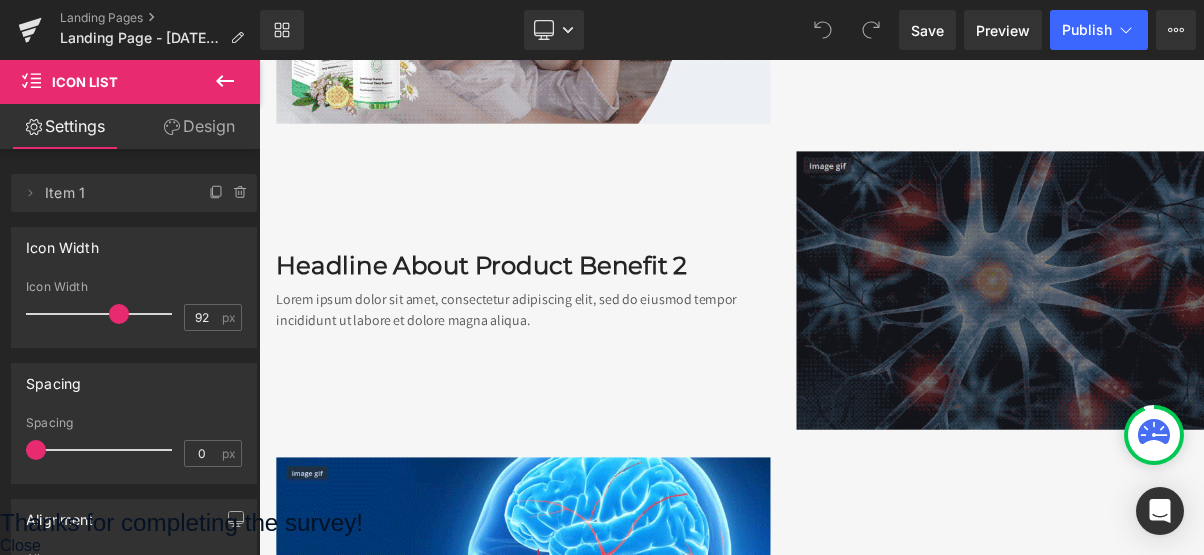 scroll, scrollTop: 2864, scrollLeft: 0, axis: vertical 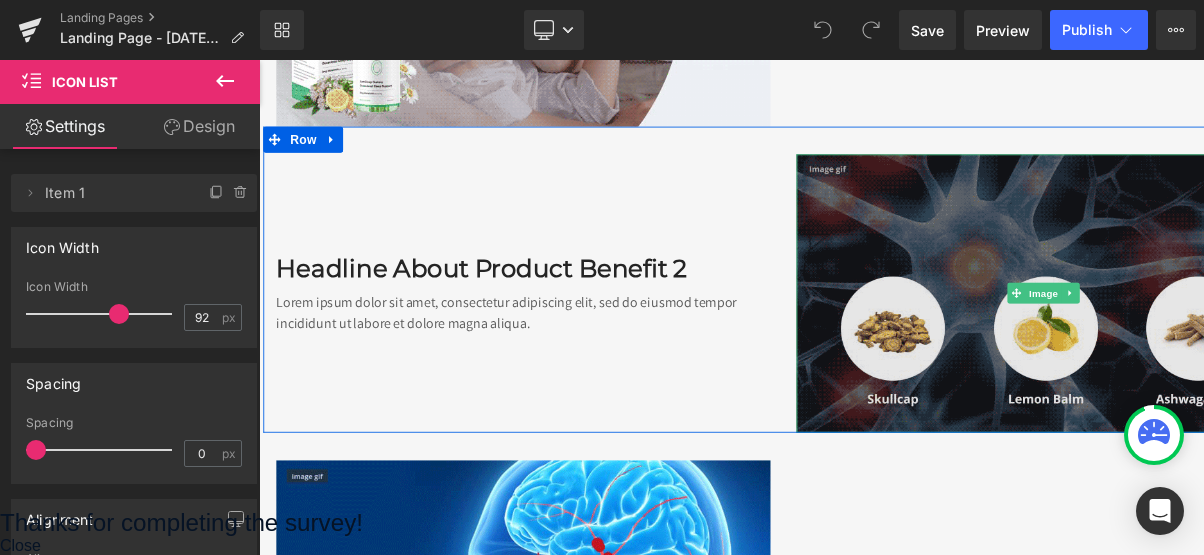 click at bounding box center (1164, 329) 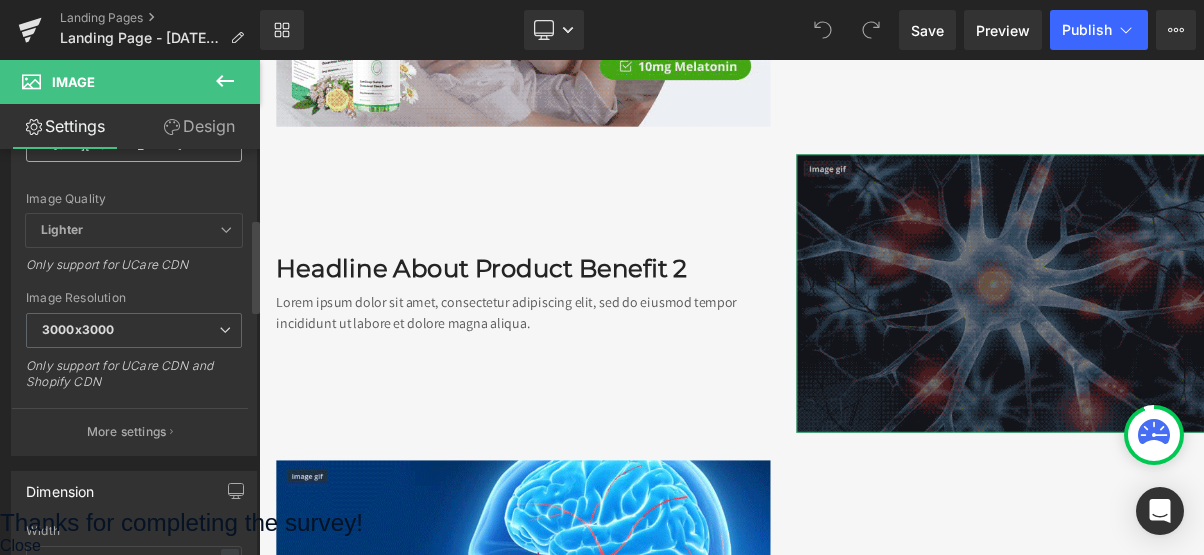 scroll, scrollTop: 299, scrollLeft: 0, axis: vertical 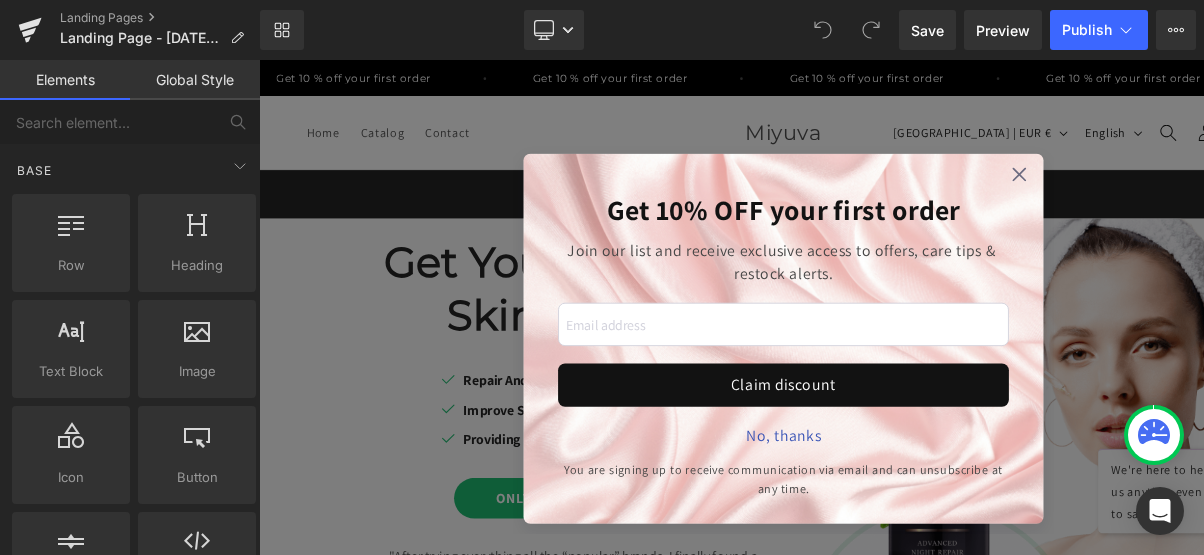 click on "Get 10% OFF your first order Join our list and receive exclusive access to offers, care tips & restock alerts. Claim discount No, thanks You are signing up to receive communication via email and can unsubscribe at any time." at bounding box center [864, 381] 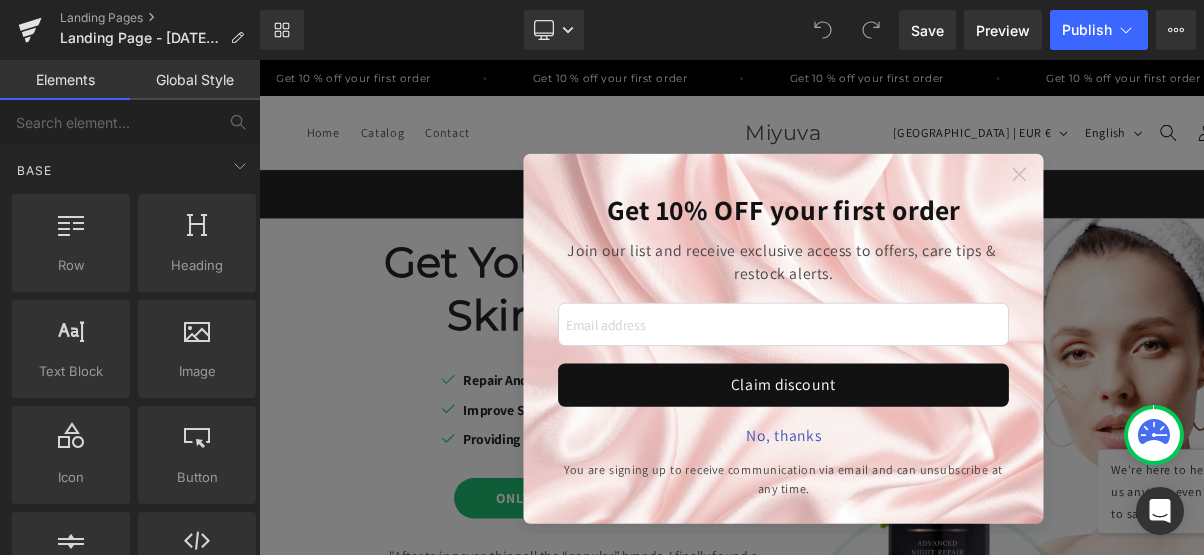 click 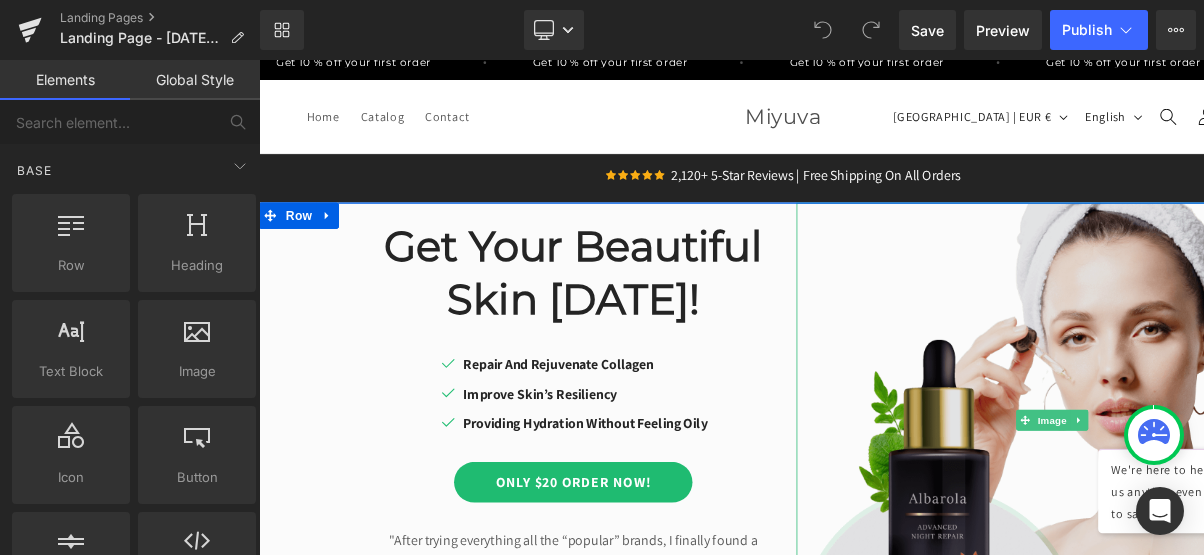 scroll, scrollTop: 0, scrollLeft: 0, axis: both 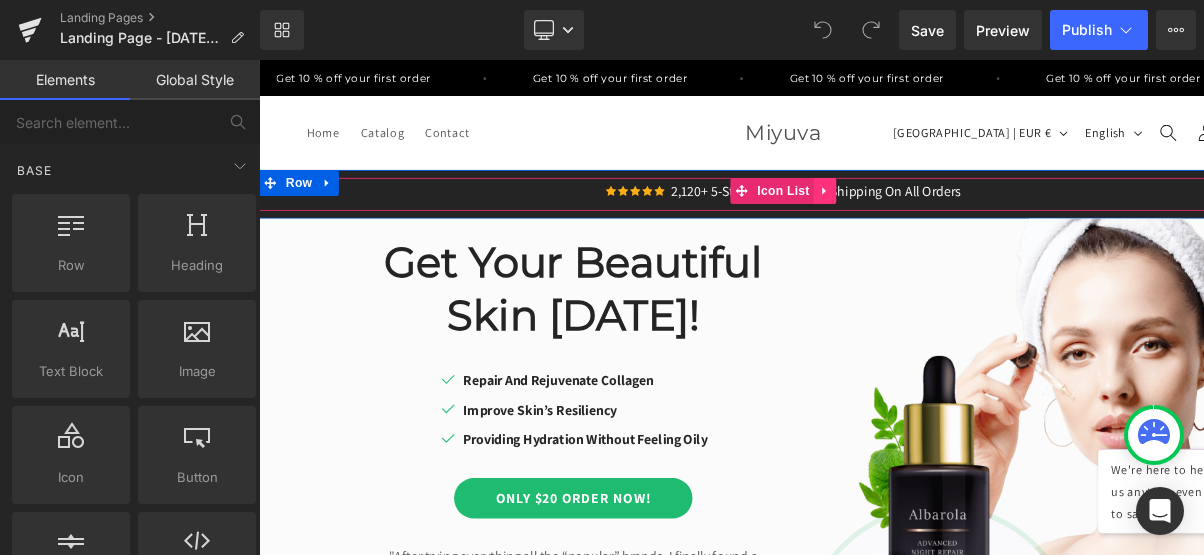 click 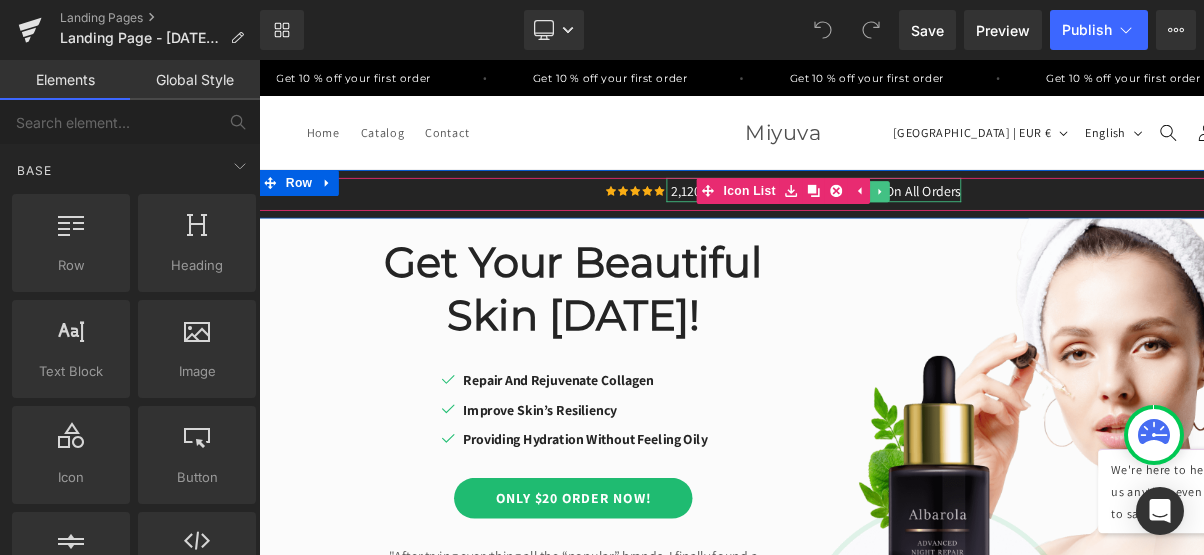 click on "2,120+ 5-Star Reviews | Free Shipping On All Orders" at bounding box center (901, 212) 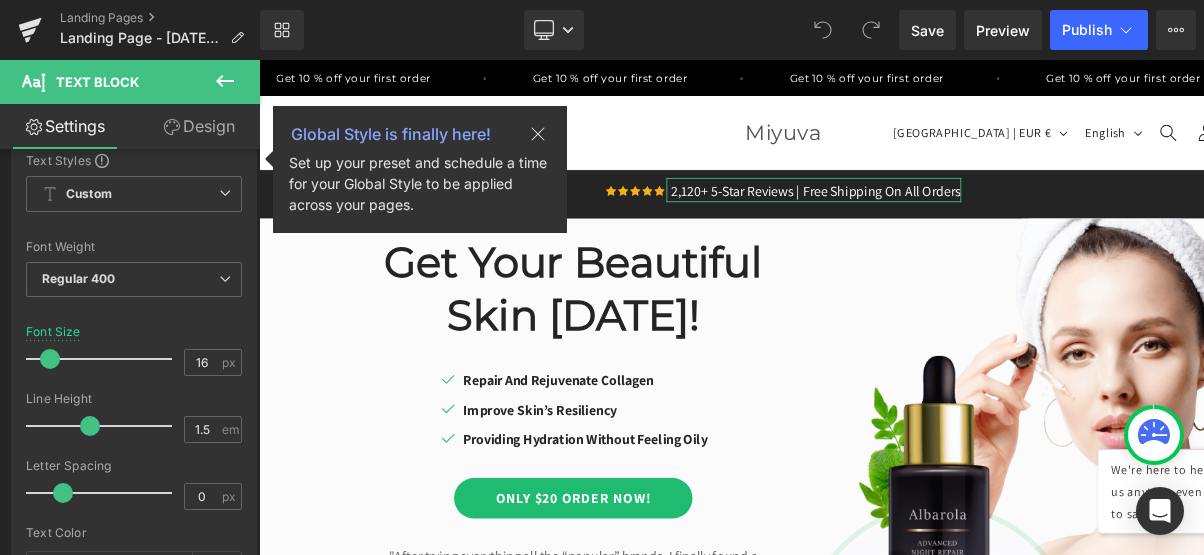 scroll, scrollTop: 0, scrollLeft: 0, axis: both 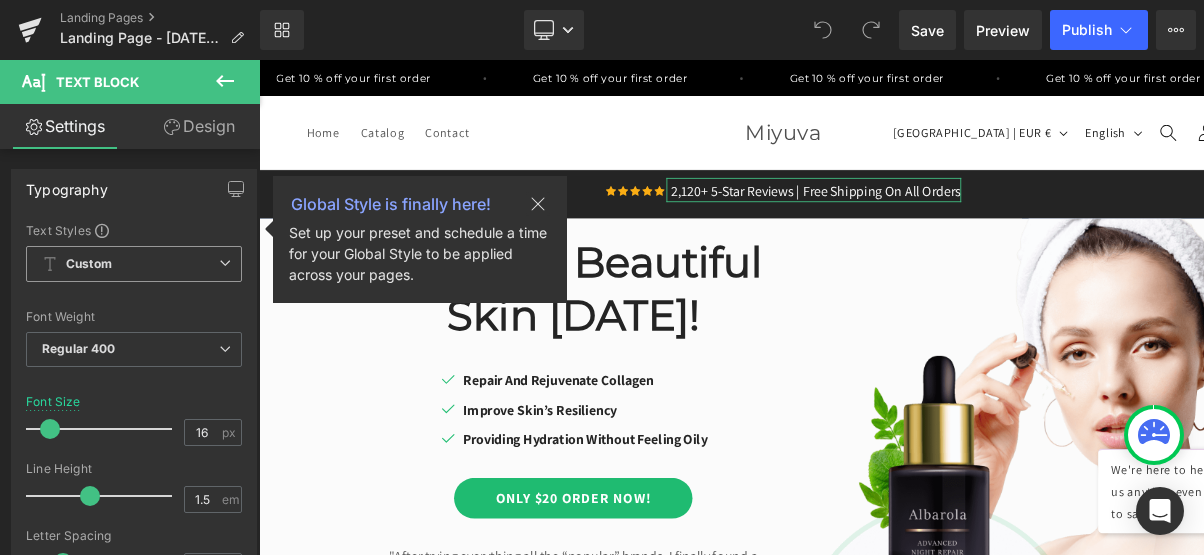 click 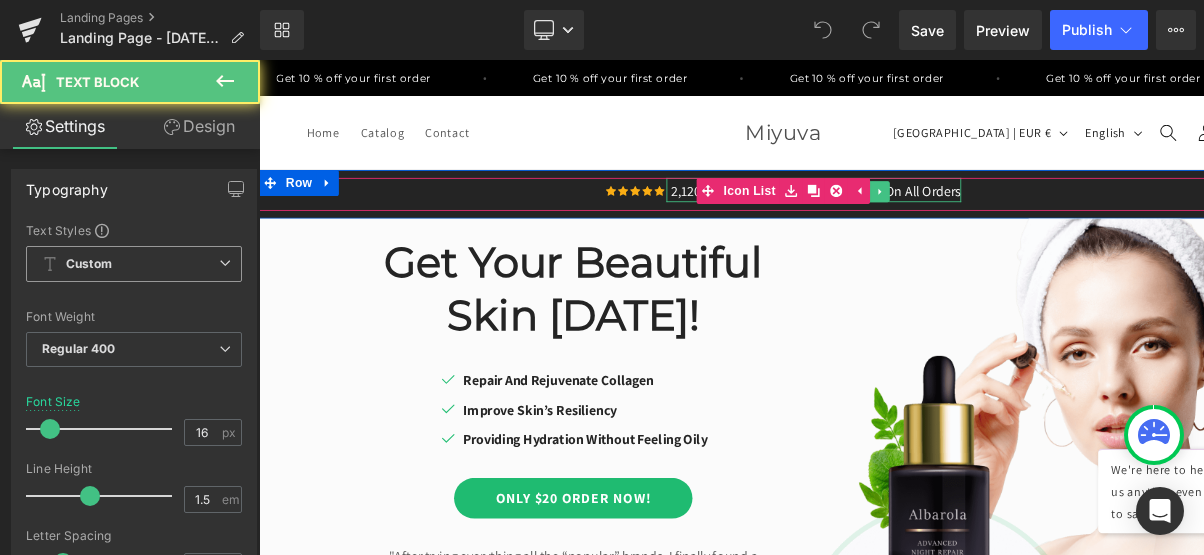 click on "2,120+ 5-Star Reviews | Free Shipping On All Orders" at bounding box center (901, 212) 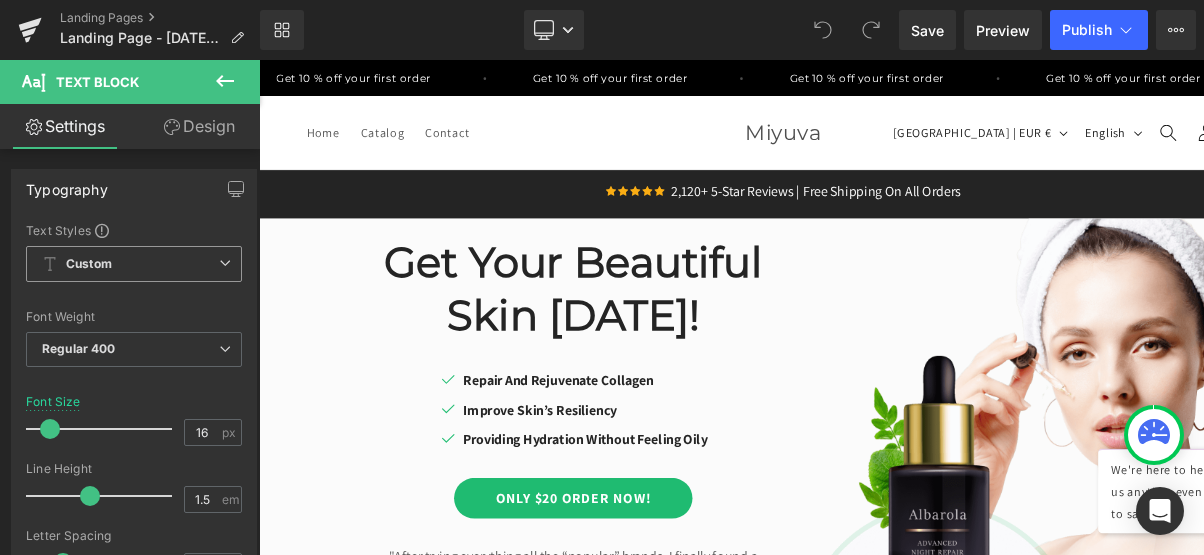 click on "Typography Text Styles Custom
Custom
Setup Global Style
Custom
Setup Global Style
Thin 100 Semi Thin 200 Light 300 Regular 400 Medium 500 Semi Bold 600 Super Bold 800 Boldest 900 Bold 700 Lighter Bolder Font Weight
Regular 400
Thin 100 Semi Thin 200 Light 300 Regular 400 Medium 500 Semi Bold 600 Super Bold 800 Boldest 900 Bold 700 Lighter Bolder 16px Font Size 16 px 1.5em Line Height 1.5 em 0px Letter Spacing 0 px rgba(255, 255, 255, 1) Text Color #ffffff 100 % inherit
Font
Default
Default" at bounding box center (134, 753) 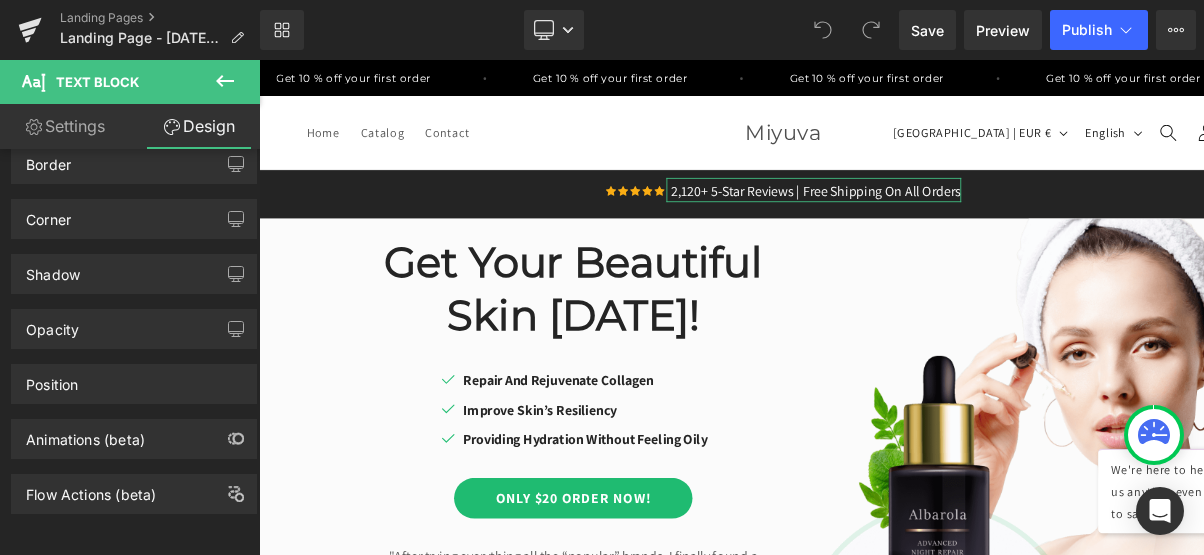 scroll, scrollTop: 0, scrollLeft: 0, axis: both 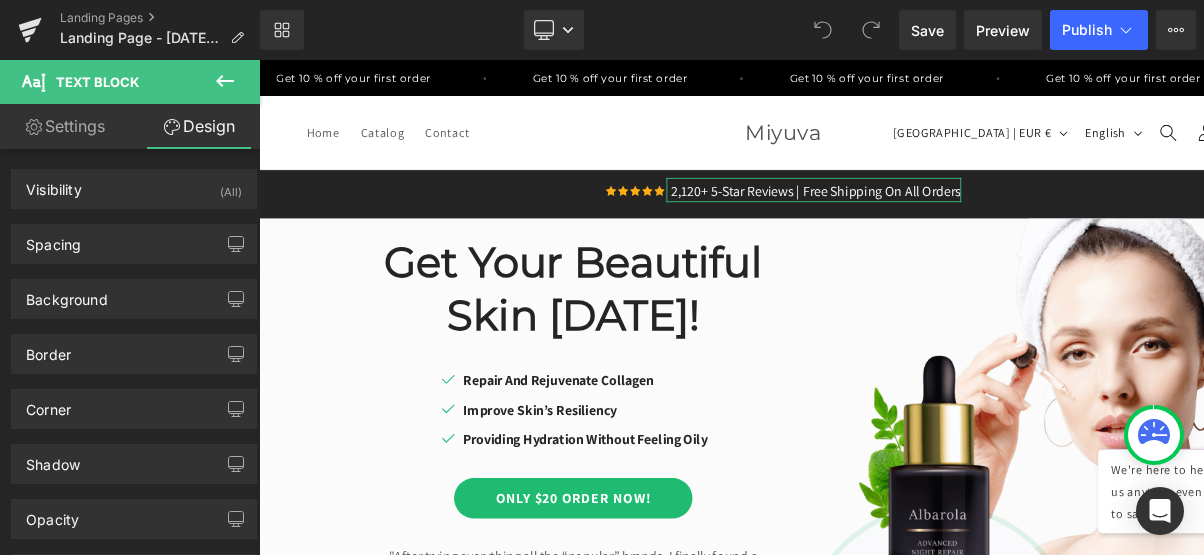 click on "Settings" at bounding box center [65, 126] 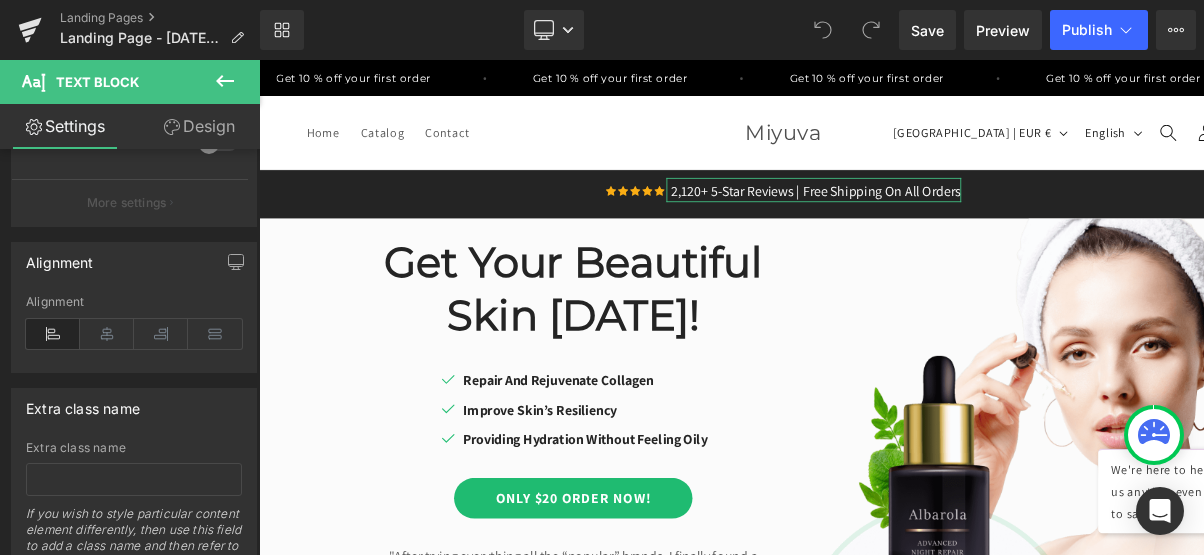 scroll, scrollTop: 859, scrollLeft: 0, axis: vertical 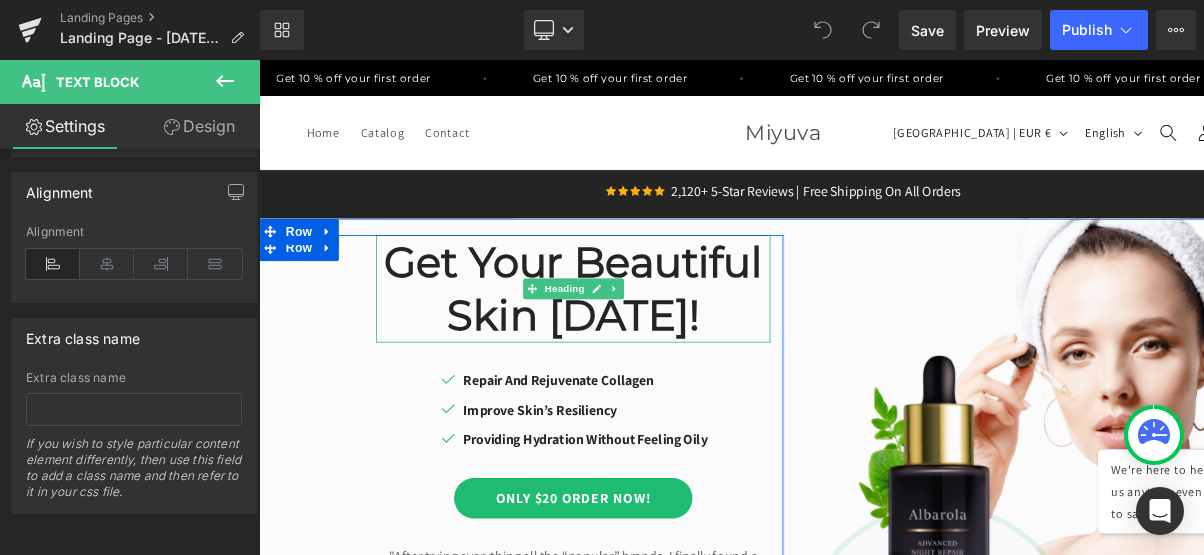 click on "Skin TODAY!" at bounding box center (621, 355) 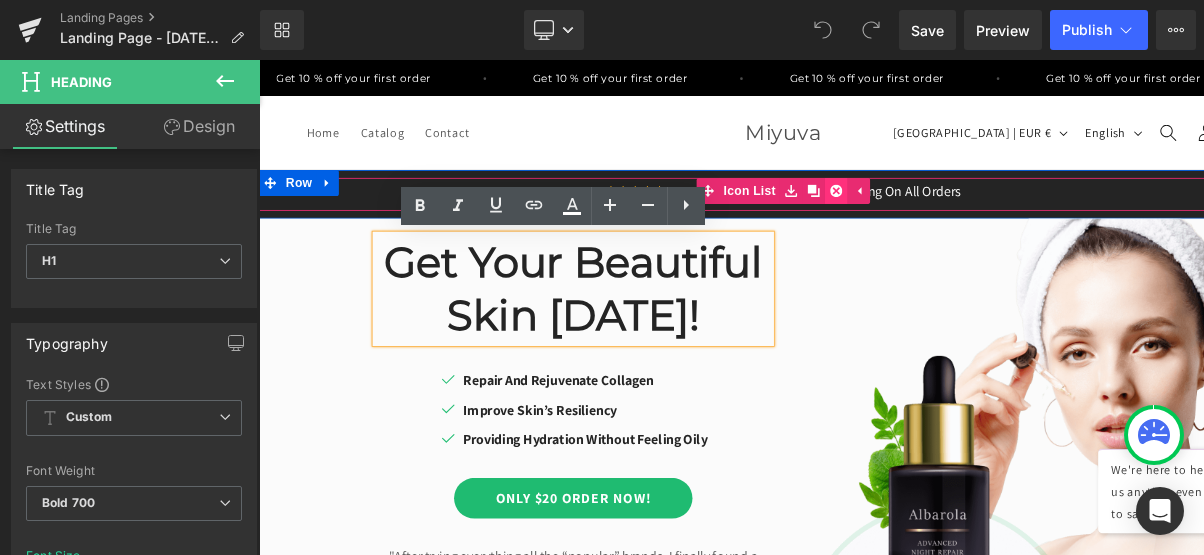 click 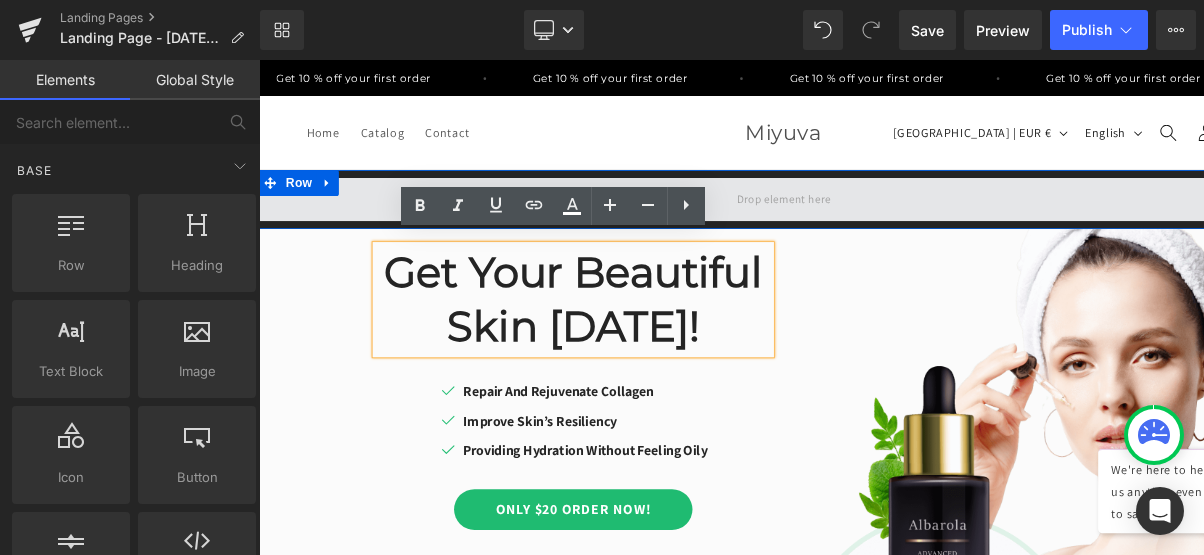 click at bounding box center [864, 220] 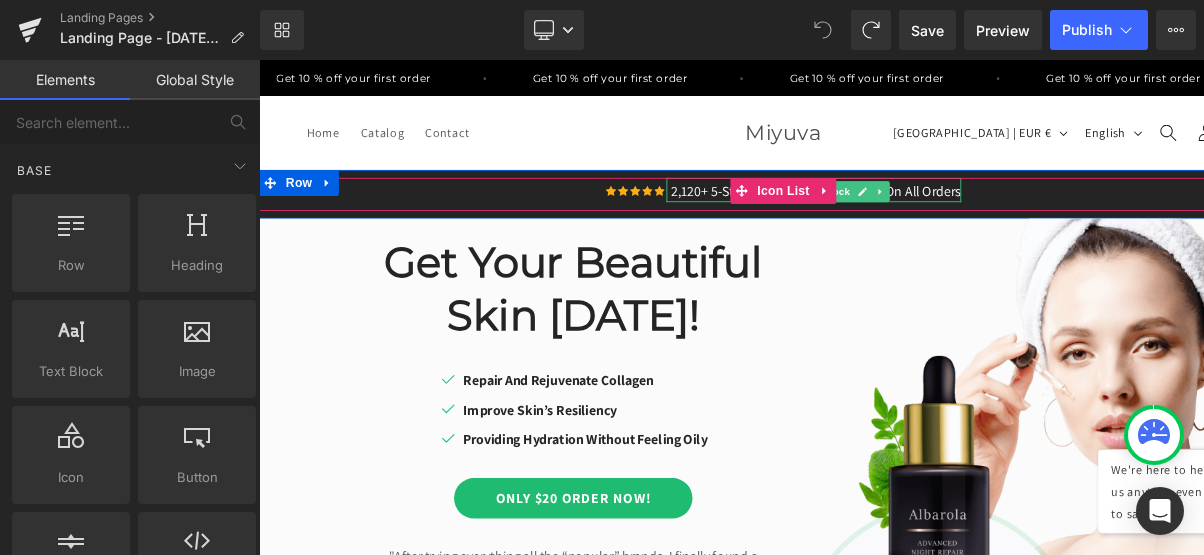 click on "2,120+ 5-Star Reviews | Free Shipping On All Orders" at bounding box center [901, 212] 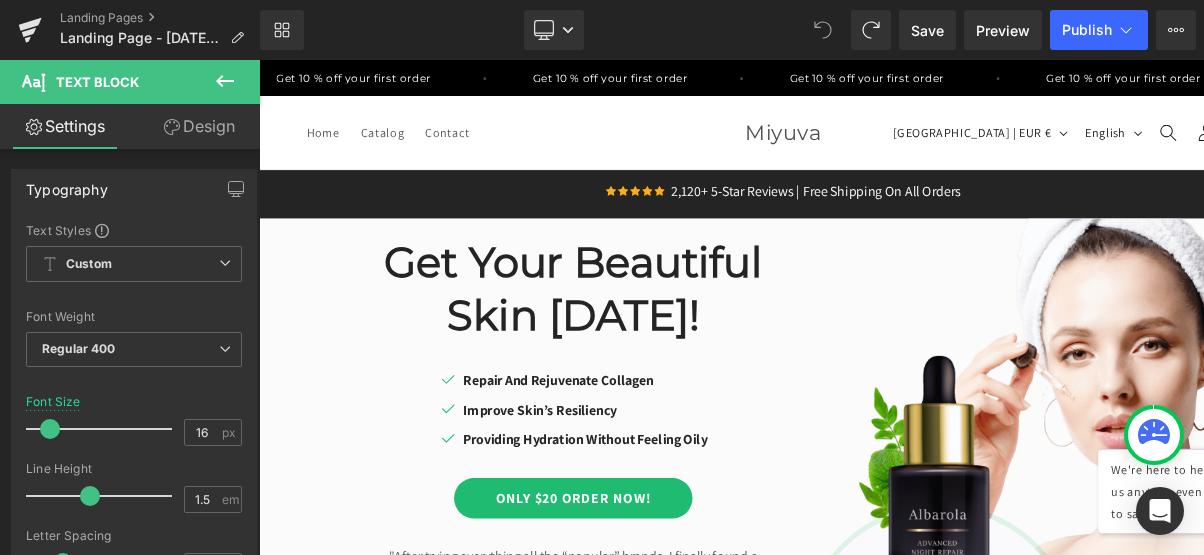 click on "Text Block" at bounding box center [120, 82] 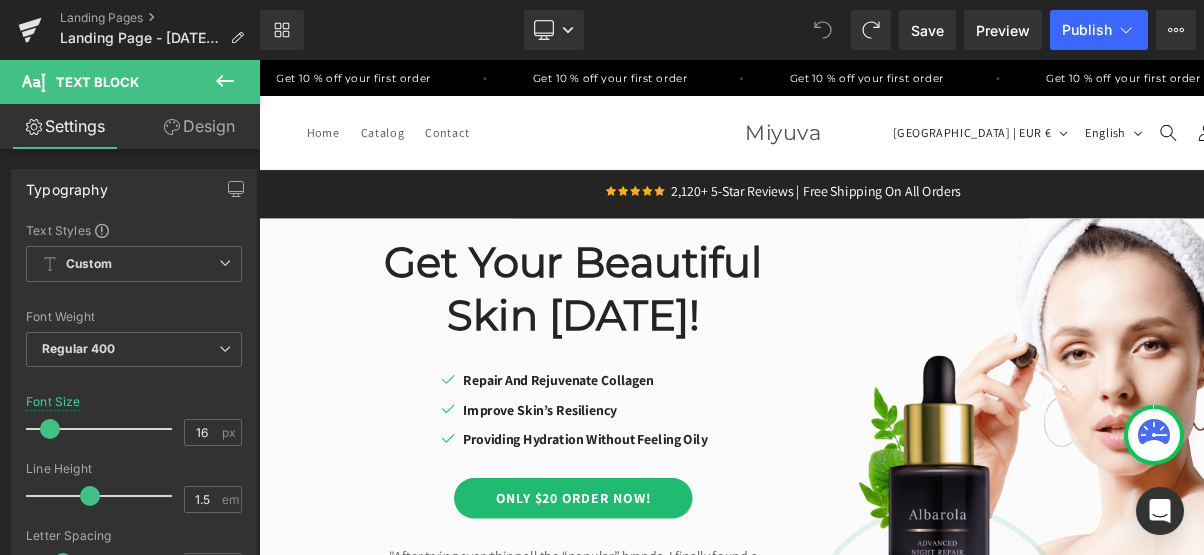 click on "Text Block" at bounding box center (97, 82) 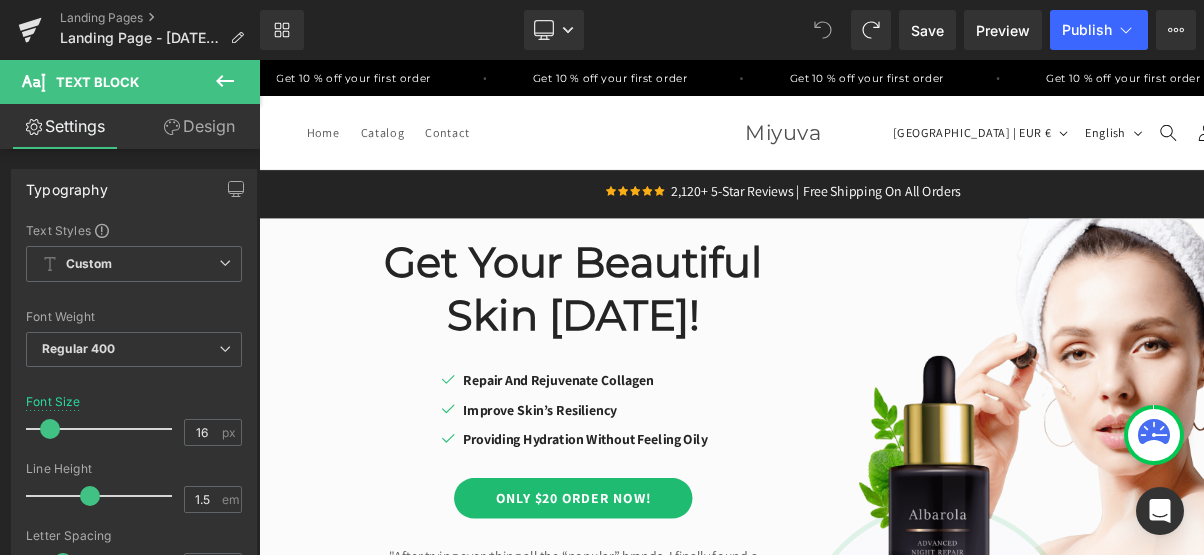 click on "Text Block" at bounding box center (97, 82) 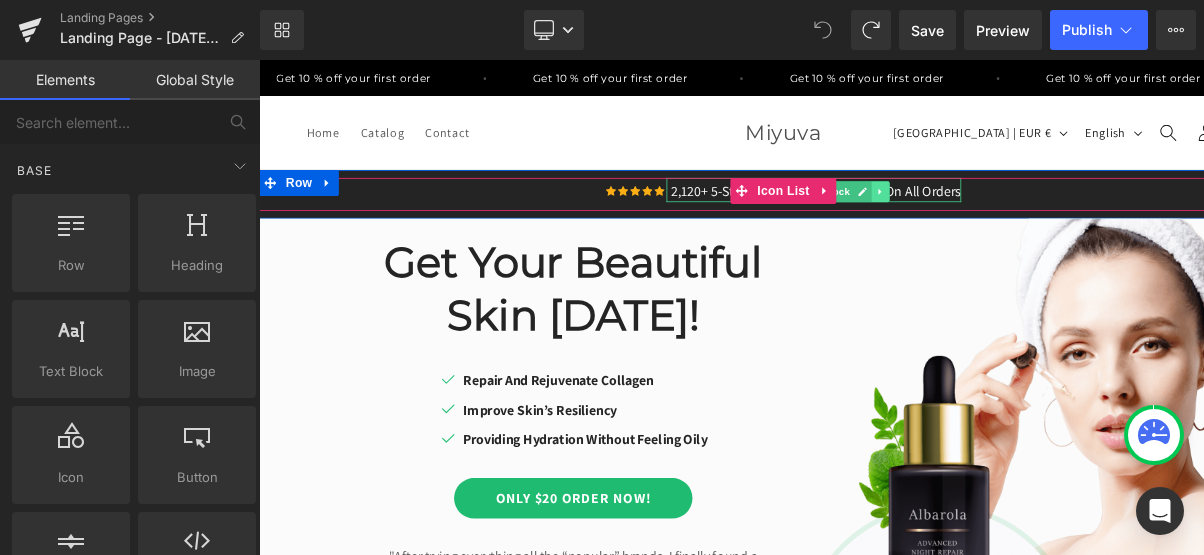 click at bounding box center [975, 212] 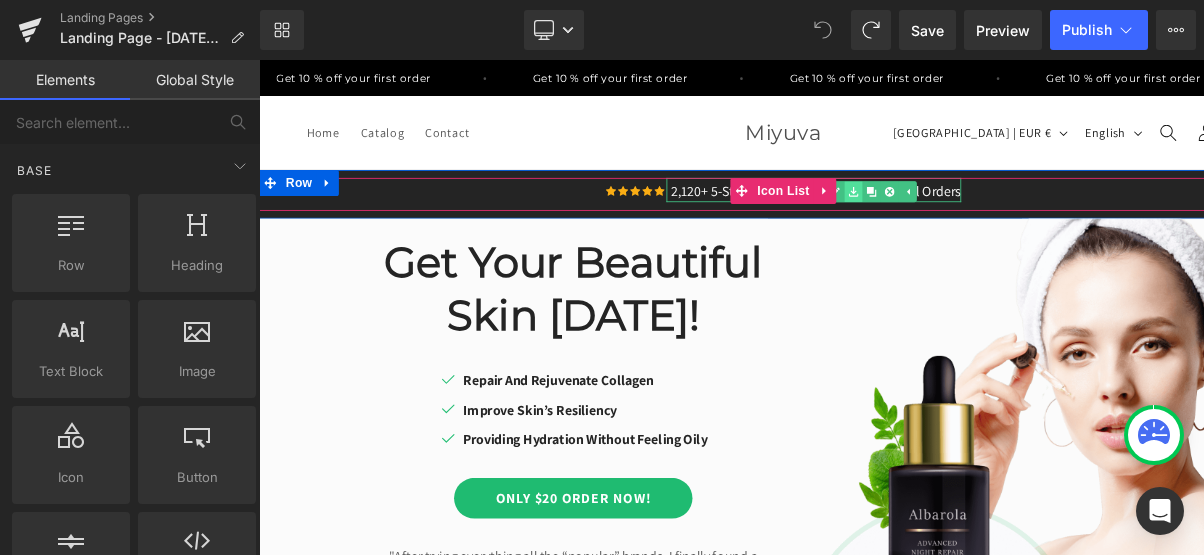click at bounding box center (944, 212) 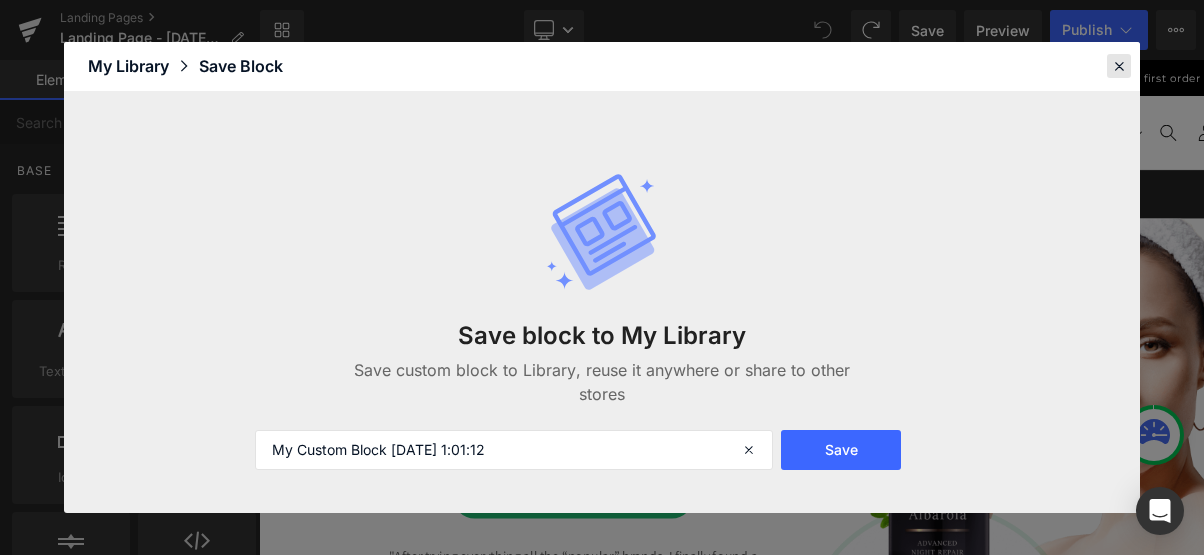 click at bounding box center (1119, 66) 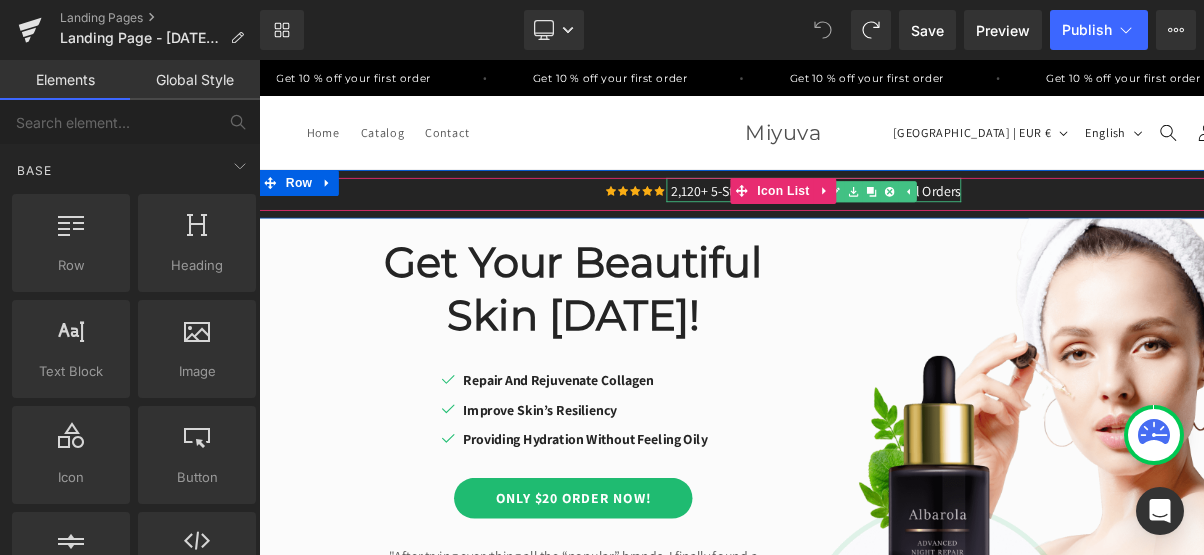 click on "2,120+ 5-Star Reviews | Free Shipping On All Orders" at bounding box center (901, 212) 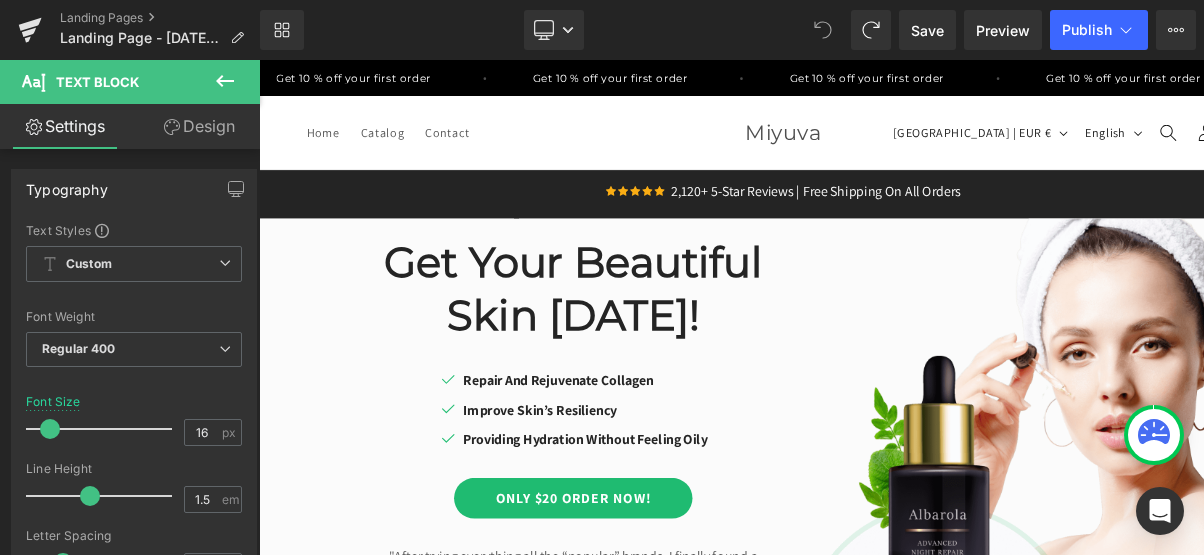 click on "Text Block" at bounding box center [97, 82] 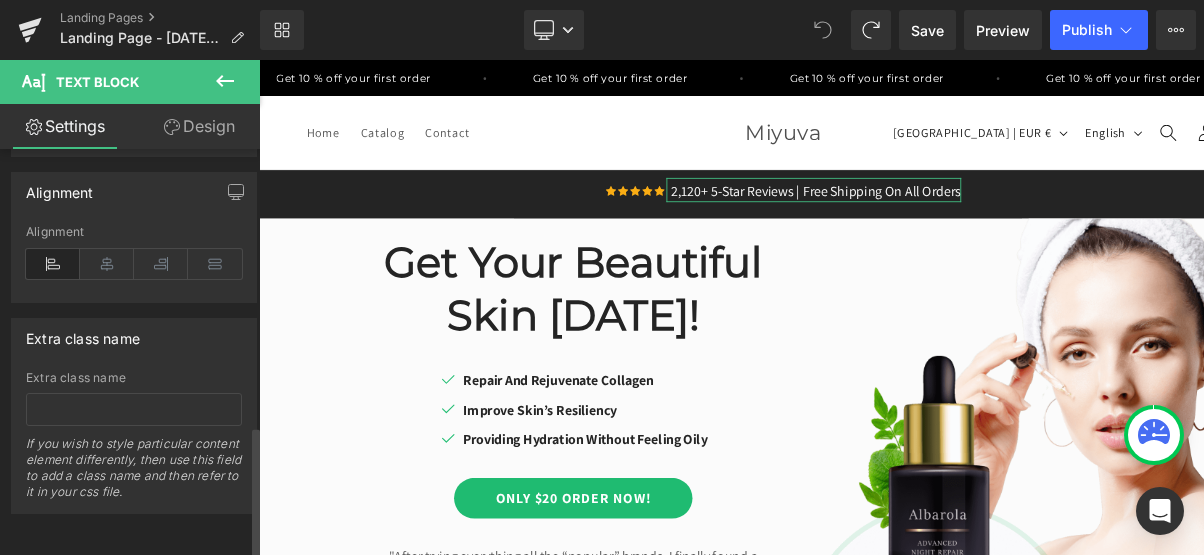 scroll, scrollTop: 859, scrollLeft: 0, axis: vertical 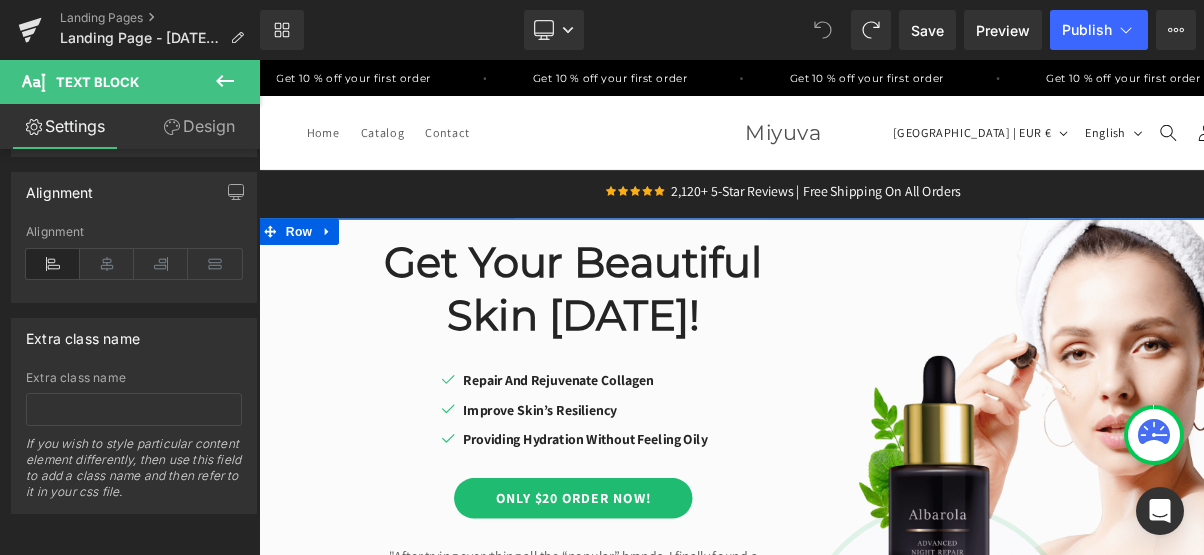 click on "Get Your Beautiful" at bounding box center [621, 293] 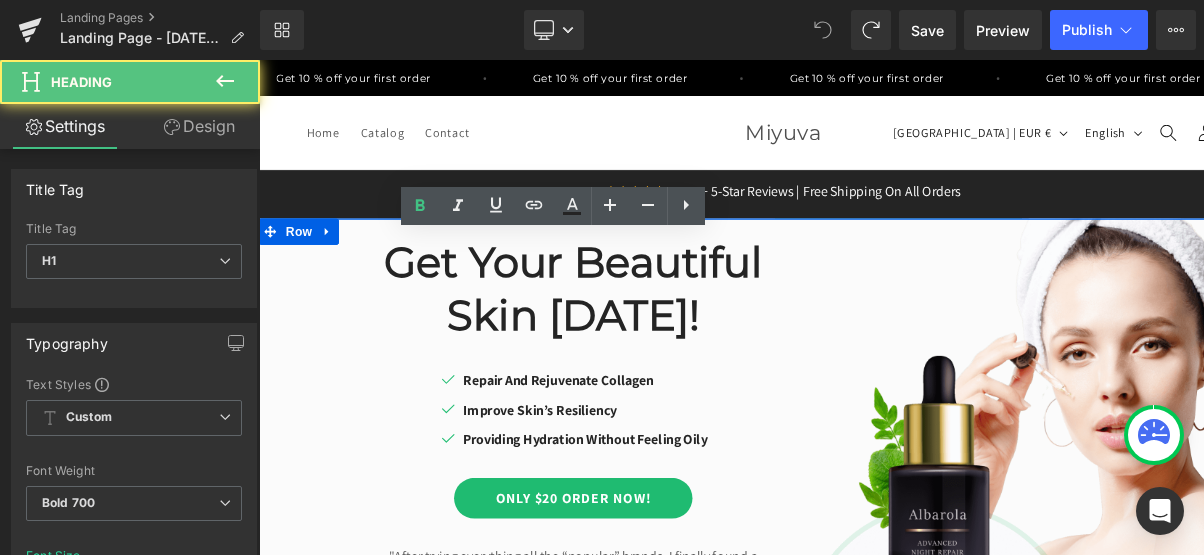 click on "Skin TODAY!" at bounding box center (621, 355) 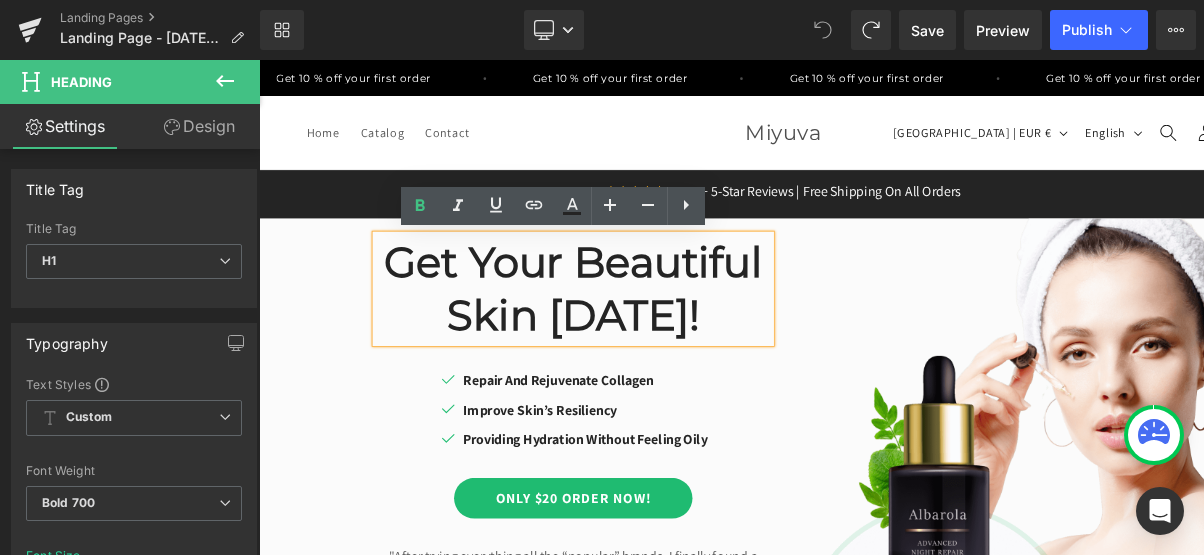 click on "Skin TODAY!" at bounding box center [621, 355] 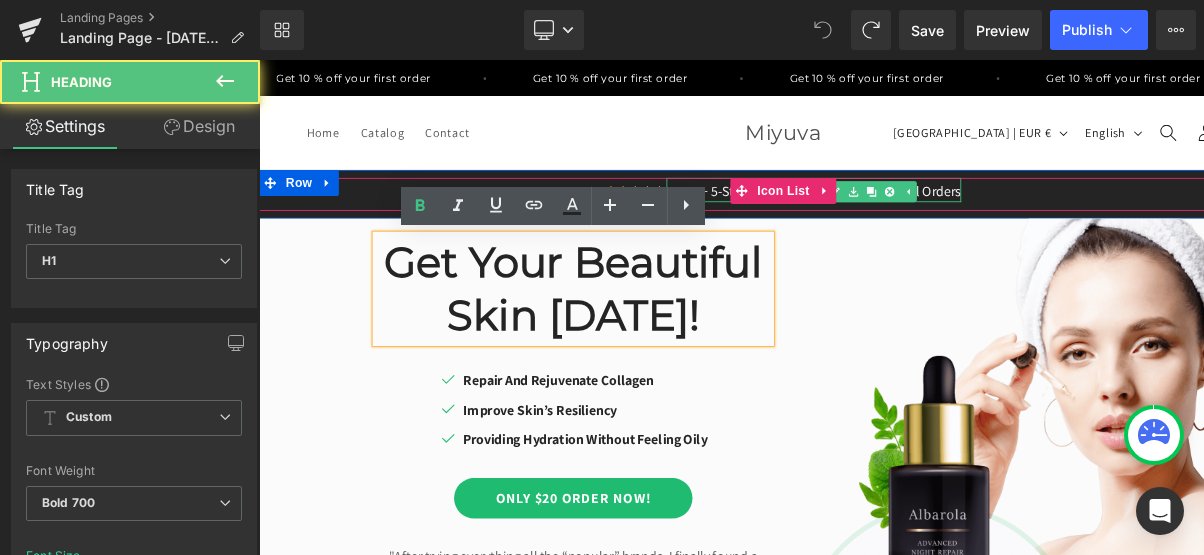 click on "2,120+ 5-Star Reviews | Free Shipping On All Orders" at bounding box center [901, 212] 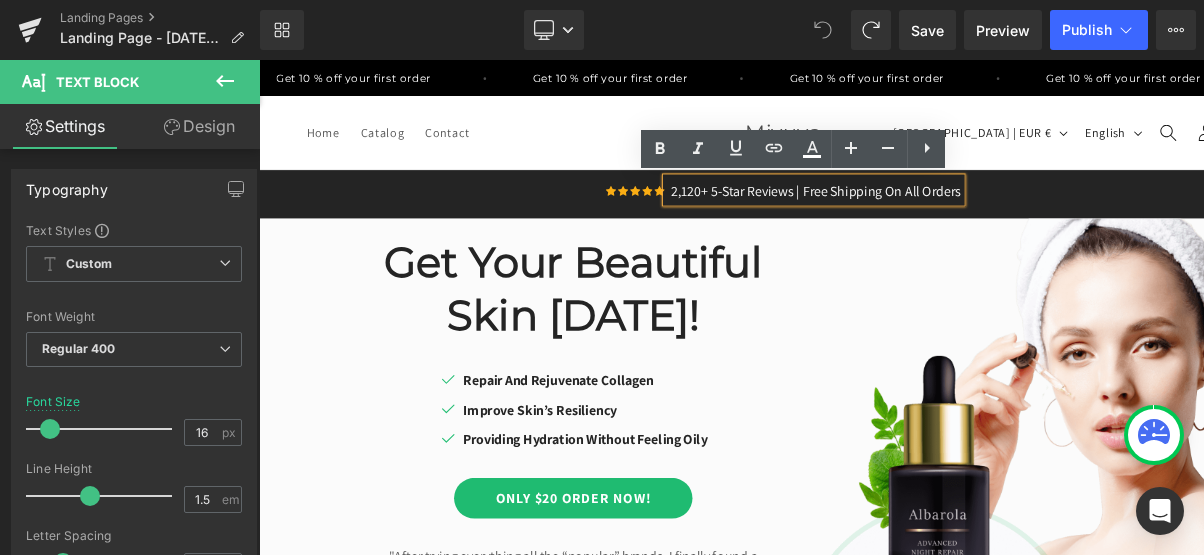 click on "2,120+ 5-Star Reviews | Free Shipping On All Orders" at bounding box center (901, 212) 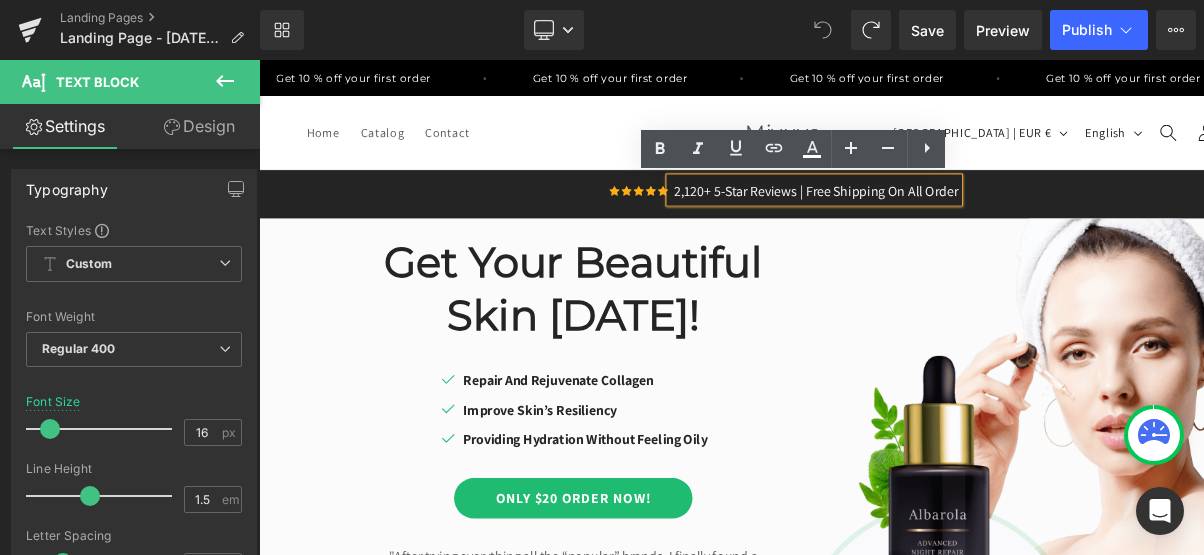 type 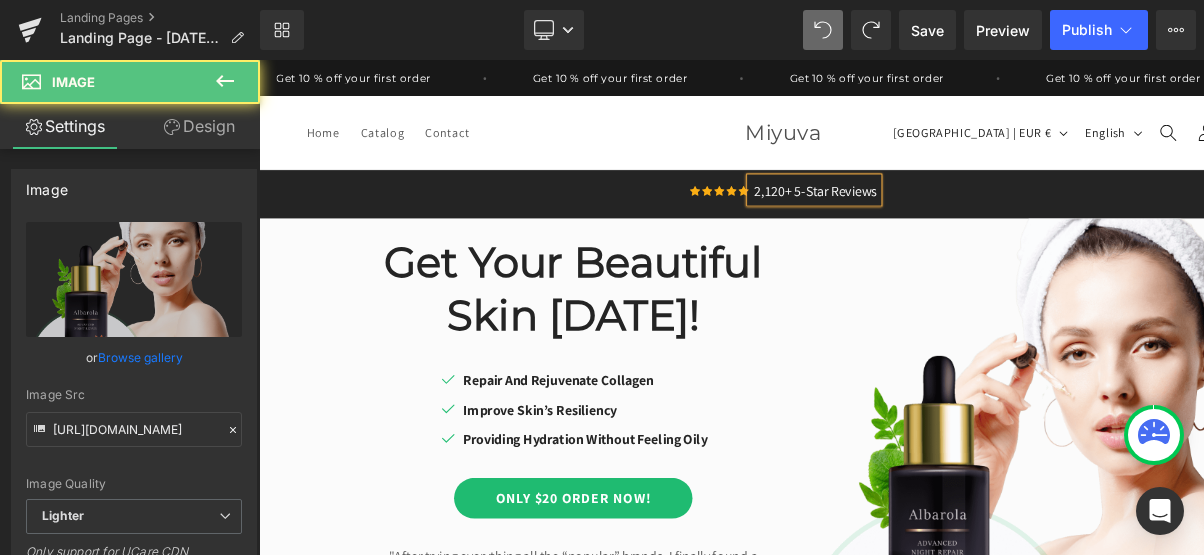 drag, startPoint x: 975, startPoint y: 322, endPoint x: 904, endPoint y: 70, distance: 261.811 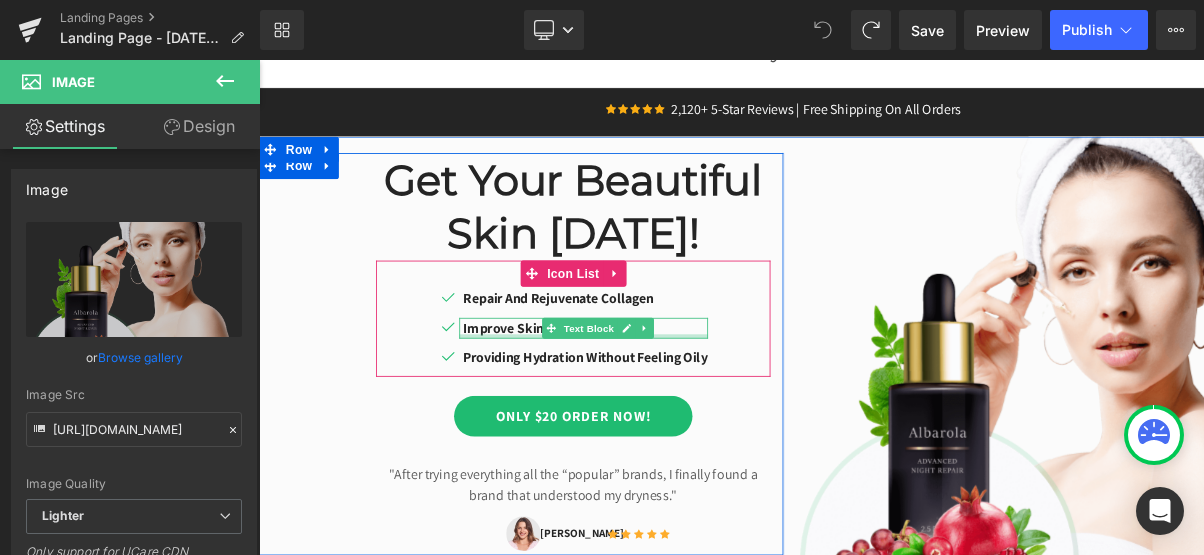 scroll, scrollTop: 102, scrollLeft: 0, axis: vertical 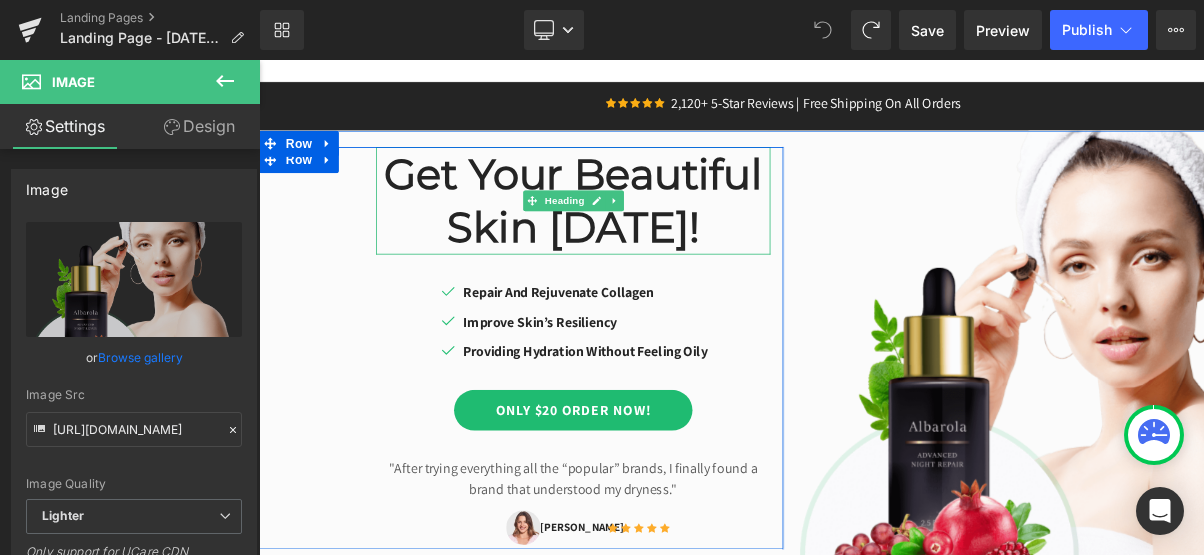 click on "Skin TODAY!" at bounding box center [621, 253] 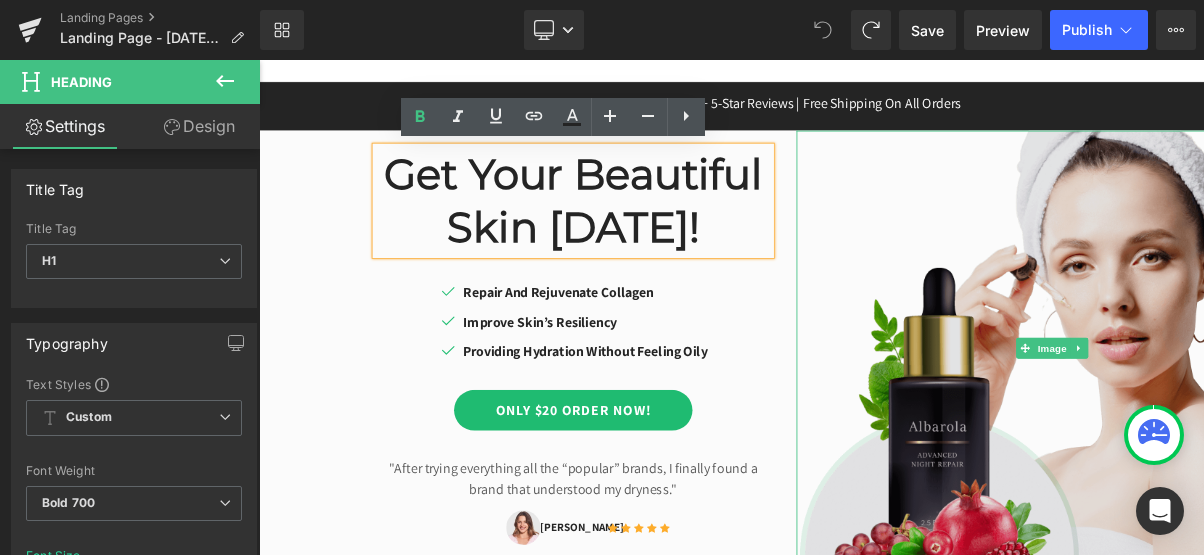 click at bounding box center [1174, 392] 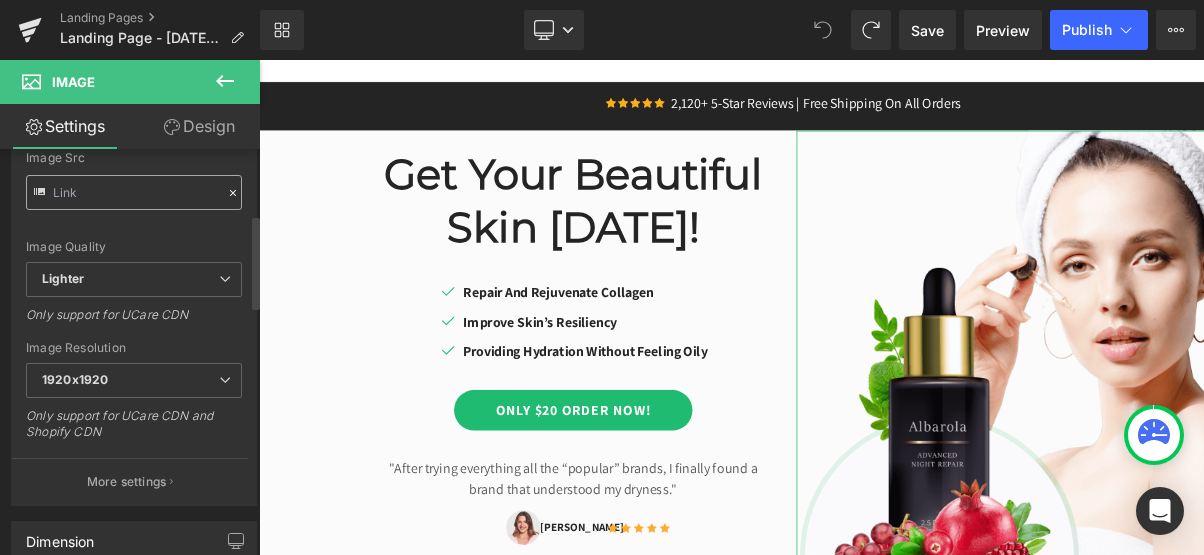 scroll, scrollTop: 0, scrollLeft: 0, axis: both 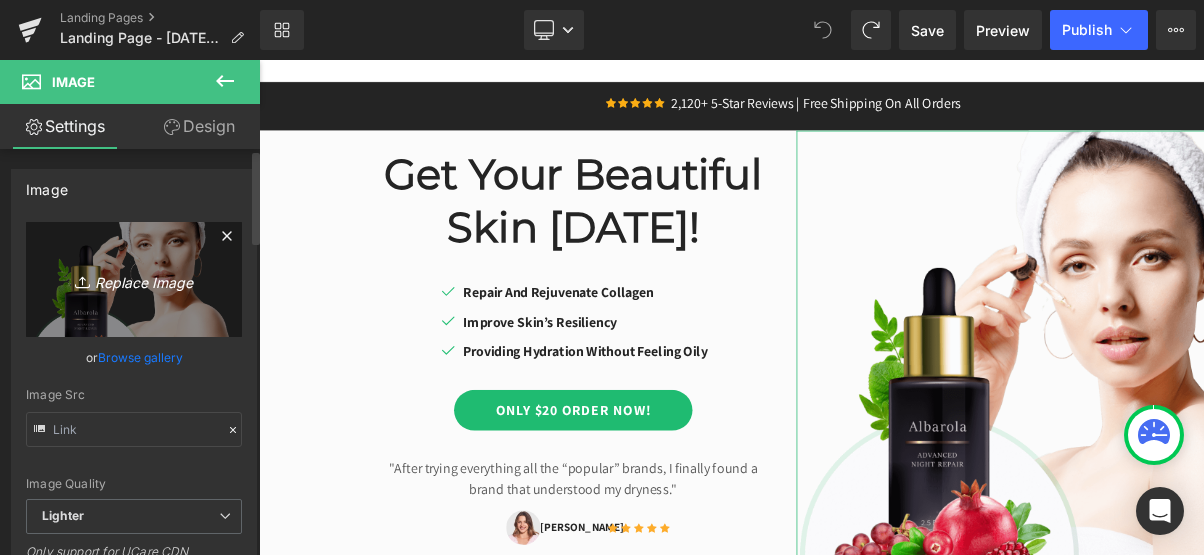 click on "Replace Image" at bounding box center (134, 279) 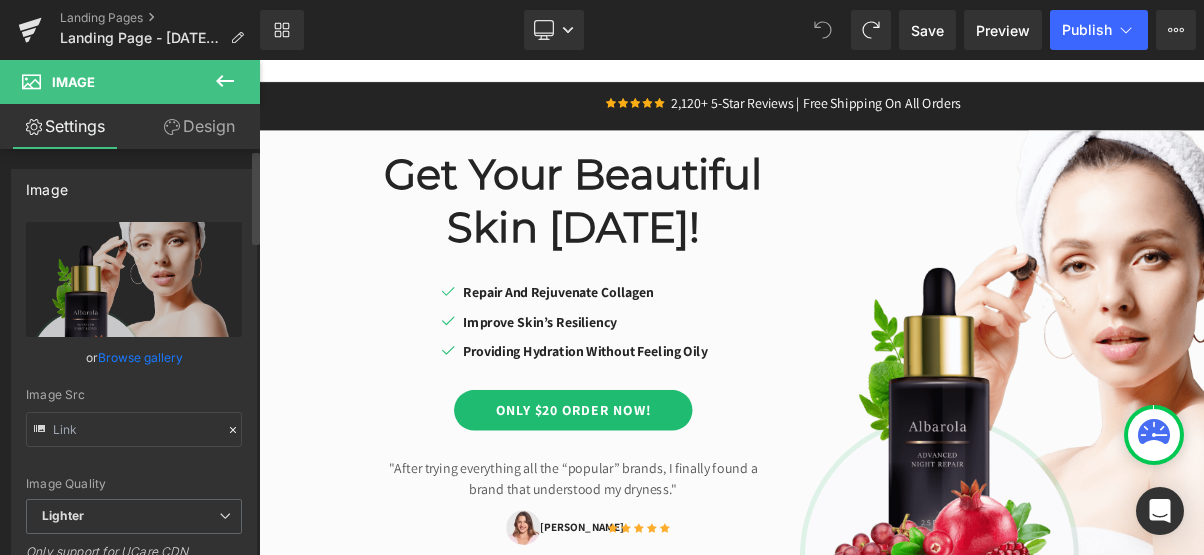 type on "C:\fakepath\Your Skincare (5).png" 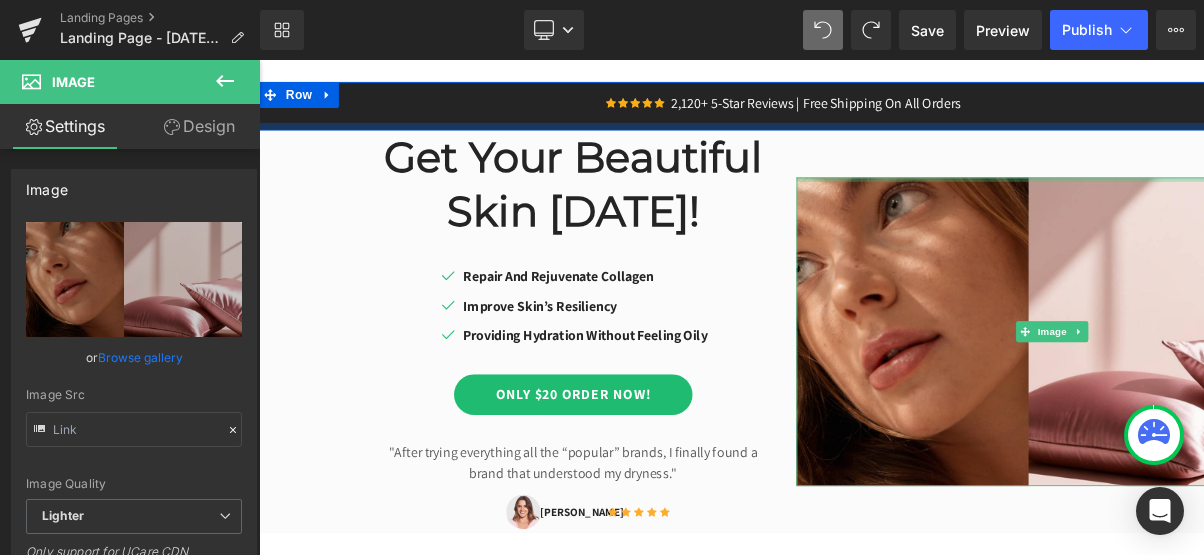 drag, startPoint x: 1134, startPoint y: 193, endPoint x: 1127, endPoint y: 132, distance: 61.400326 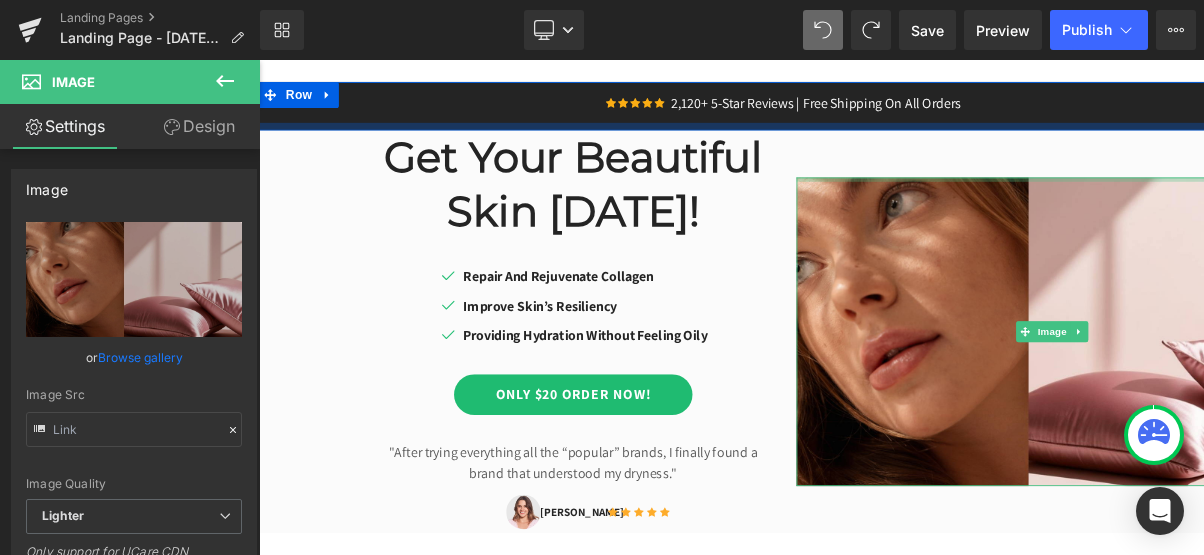 click on "Icon
Icon
Icon
Icon
Icon
Icon List Hoz
2,120+ 5-Star Reviews | Free Shipping On All Orders
Text Block
Icon List         Row         Get Your Beautiful Skin TODAY! Heading
Icon
Repair And Rejuvenate Collagen
Text Block" at bounding box center [864, 3494] 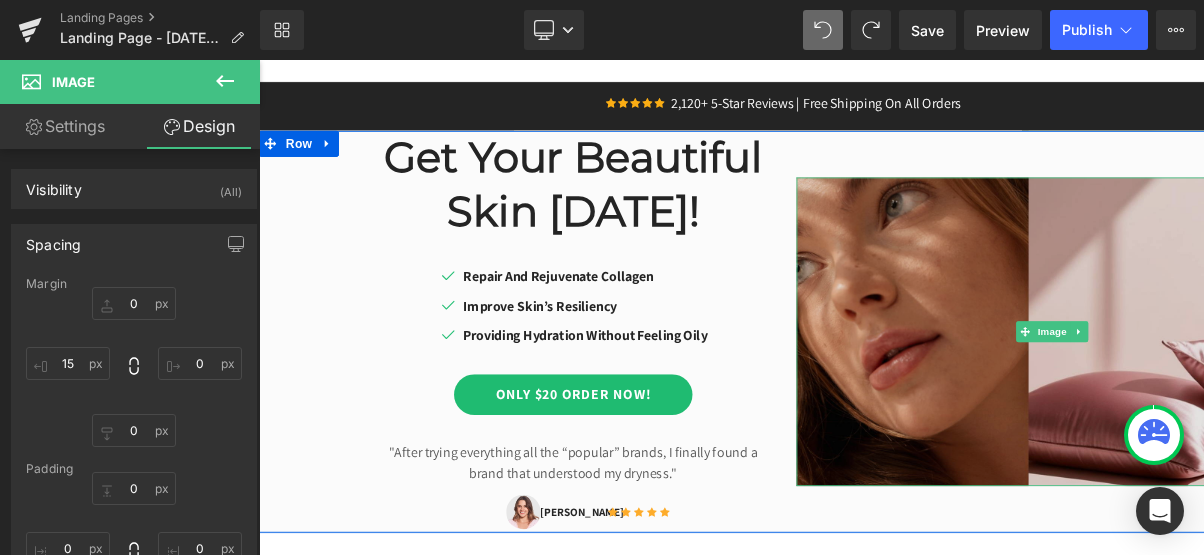 click at bounding box center (1174, 373) 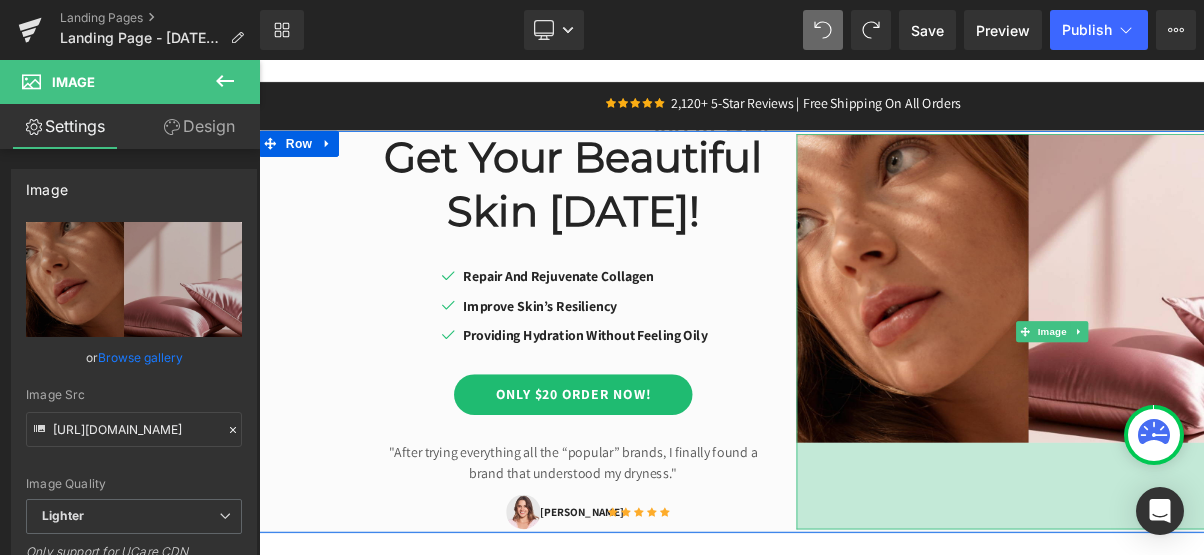 drag, startPoint x: 1134, startPoint y: 545, endPoint x: 1140, endPoint y: 656, distance: 111.16204 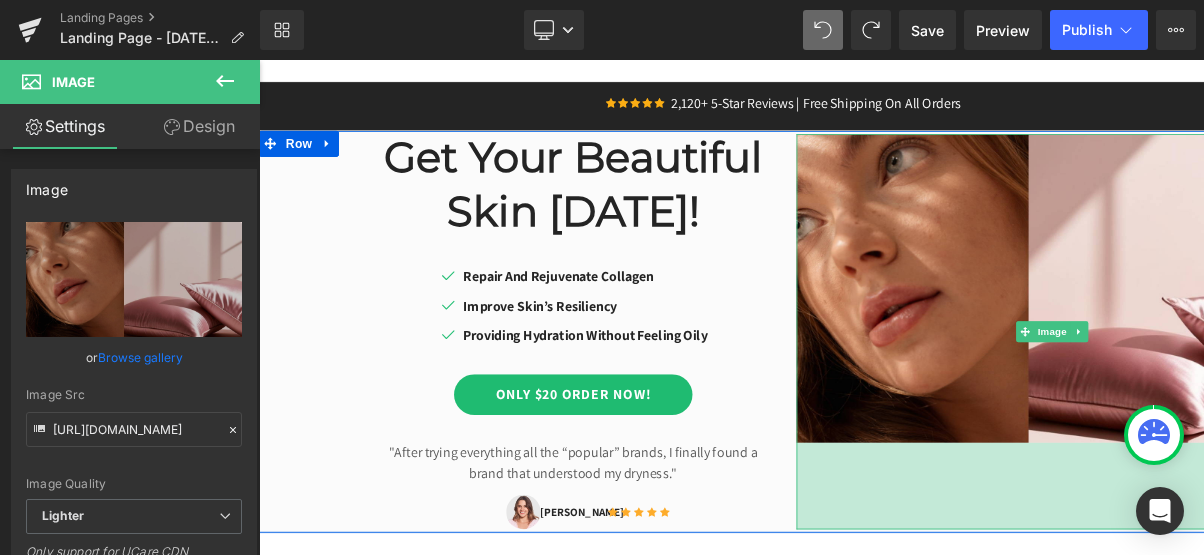 click on "Icon
Icon
Icon
Icon
Icon
Icon List Hoz
2,120+ 5-Star Reviews | Free Shipping On All Orders
Text Block
Icon List         Row         Get Your Beautiful Skin TODAY! Heading
Icon
Repair And Rejuvenate Collagen
Text Block" at bounding box center [864, 3494] 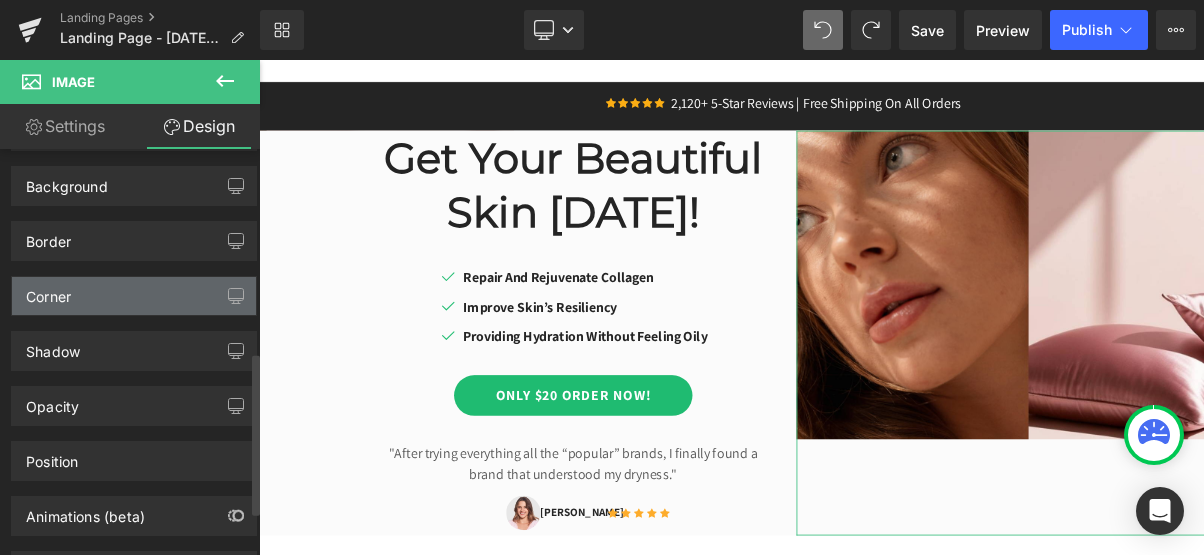 scroll, scrollTop: 506, scrollLeft: 0, axis: vertical 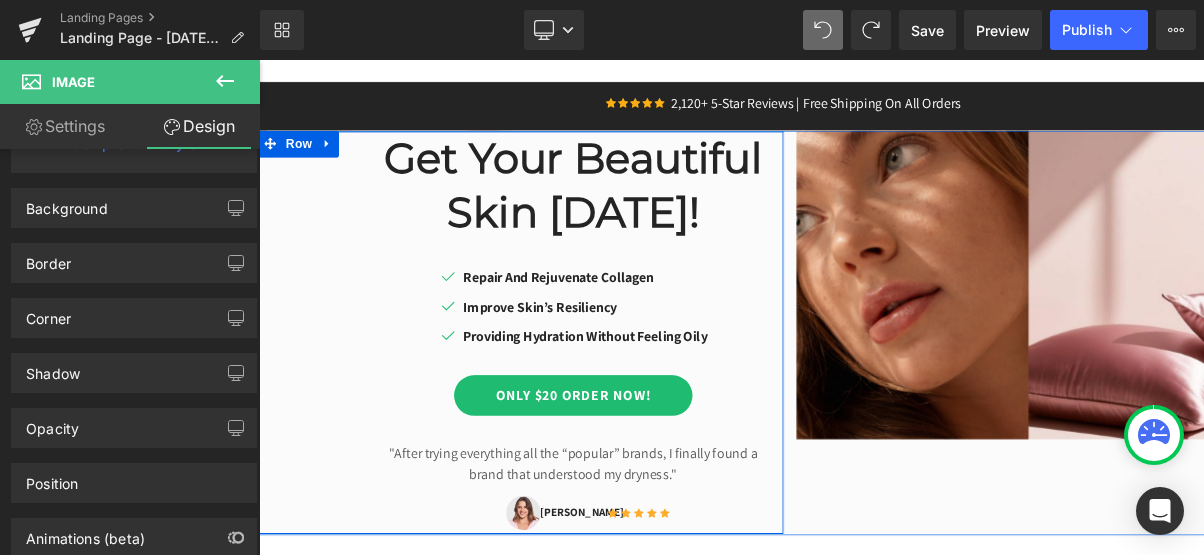 click on "Get Your Beautiful Skin TODAY! Heading
Icon
Repair And Rejuvenate Collagen
Text Block
Icon
Improve Skin’s Resiliency Text Block
Icon
Providing Hydration Without Feeling Oily Text Block
Icon List   32px       Only $20 Order Now! Button         "After trying everything all the “popular” brands, I finally found a brand that understood my dryness." Text Block         Row         Image         Rita Carrol Text Block
Icon" at bounding box center (561, 374) 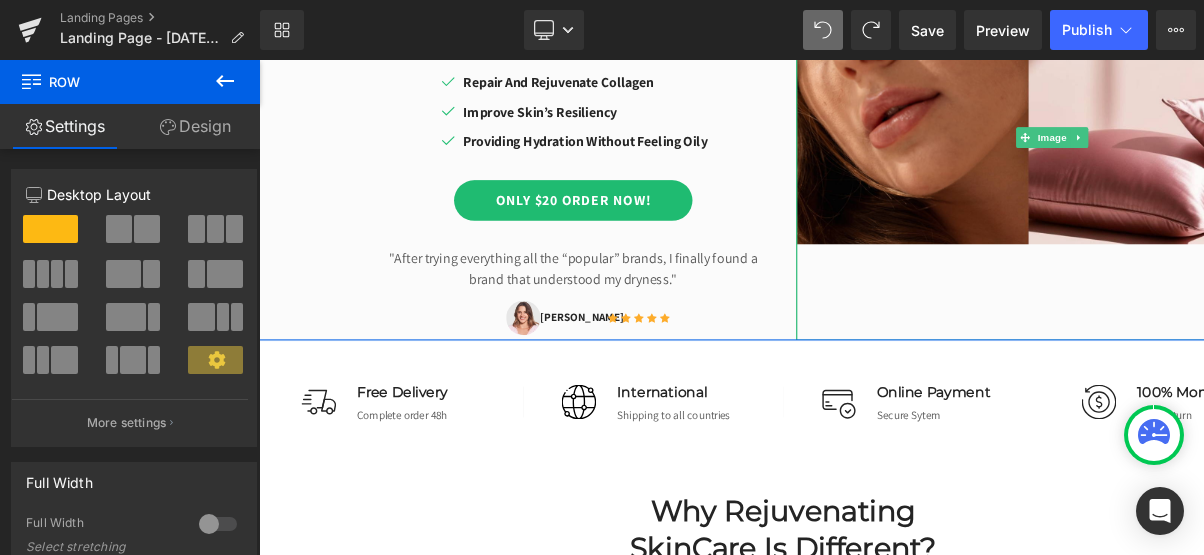 scroll, scrollTop: 339, scrollLeft: 0, axis: vertical 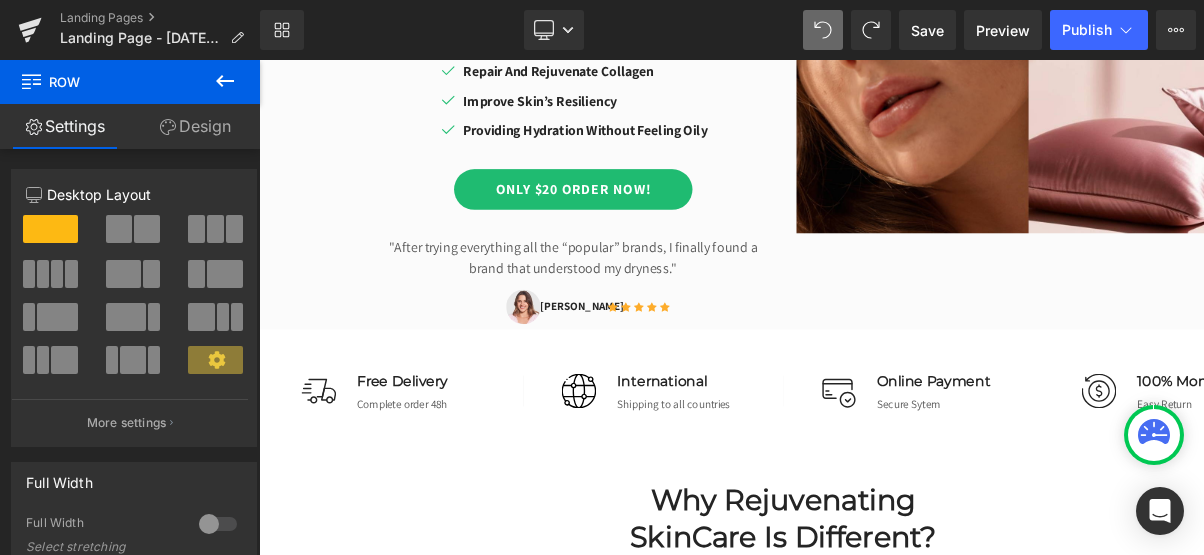 click on "Why Rejuvenating SkinCare Is Different? Heading         Row         Image         “Using the latest green ingredients, our products work gently to restore balance to skin that’s affected by daily life and hormone fluctuations.” Text Block         Image         Image         Image         Image         Row         Row         Row         Row
Icon
Thin & Spreadable!
Text Block         Your skin can absorb all of our 9 superstar ingredients Text Block
Icon List
Icon
Naturally Infused Ingredients" at bounding box center (864, 988) 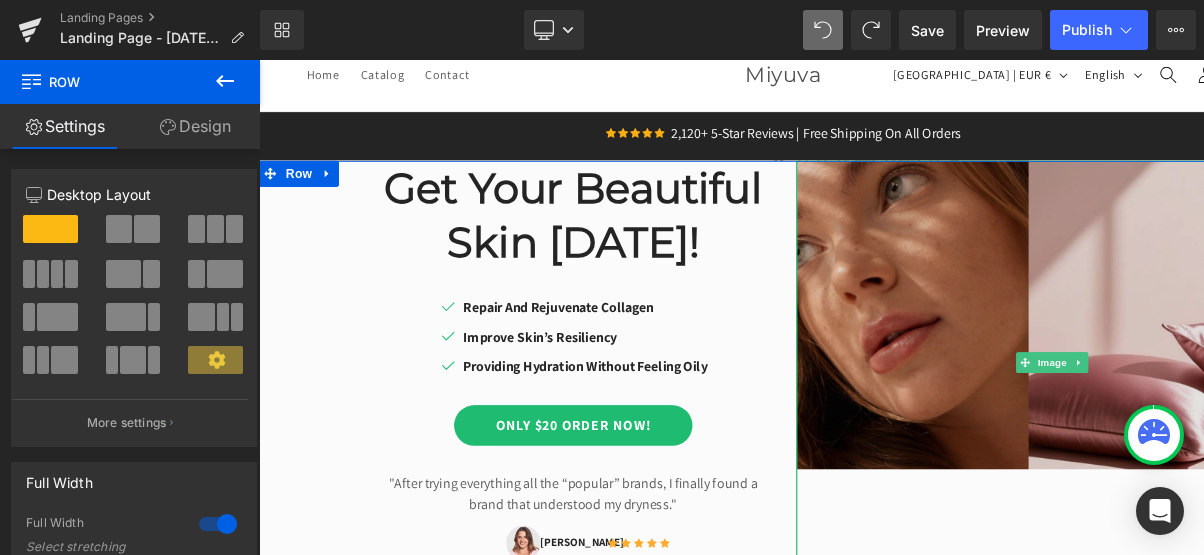 scroll, scrollTop: 0, scrollLeft: 0, axis: both 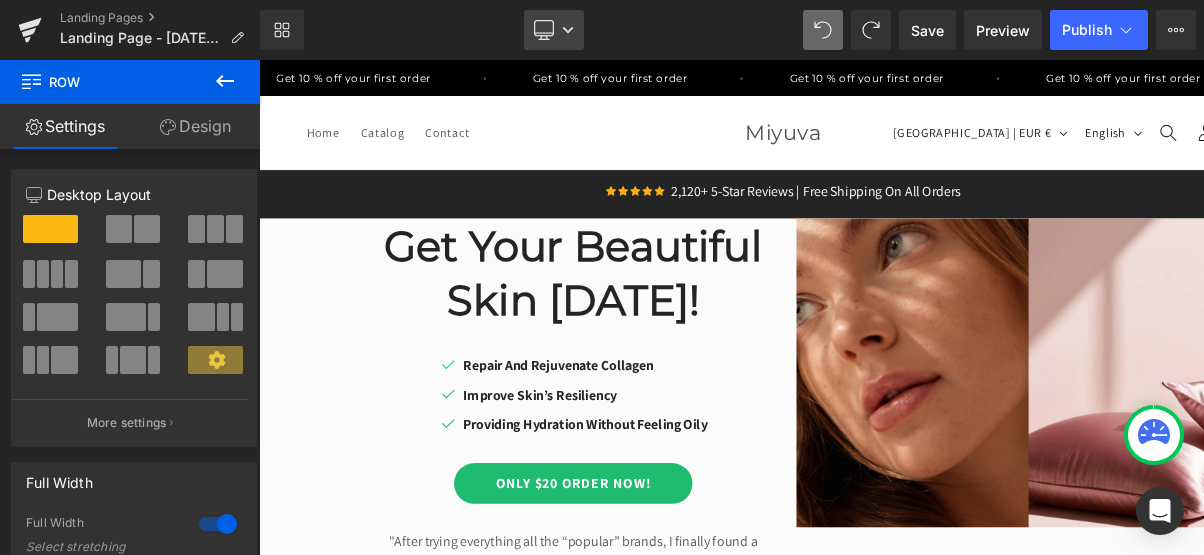 click on "Desktop" at bounding box center [554, 30] 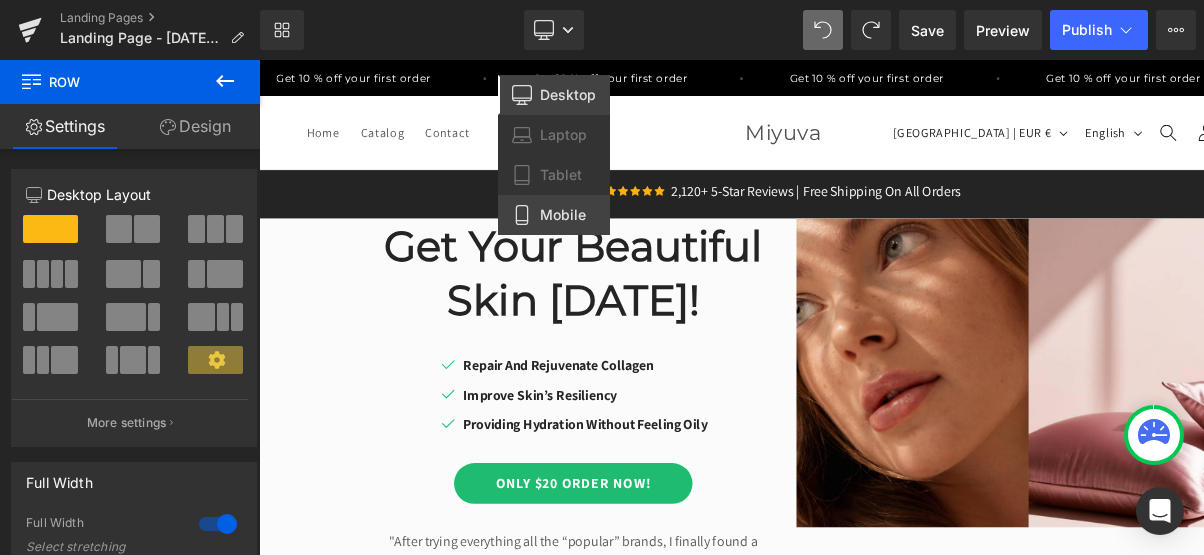 click on "Mobile" at bounding box center (563, 215) 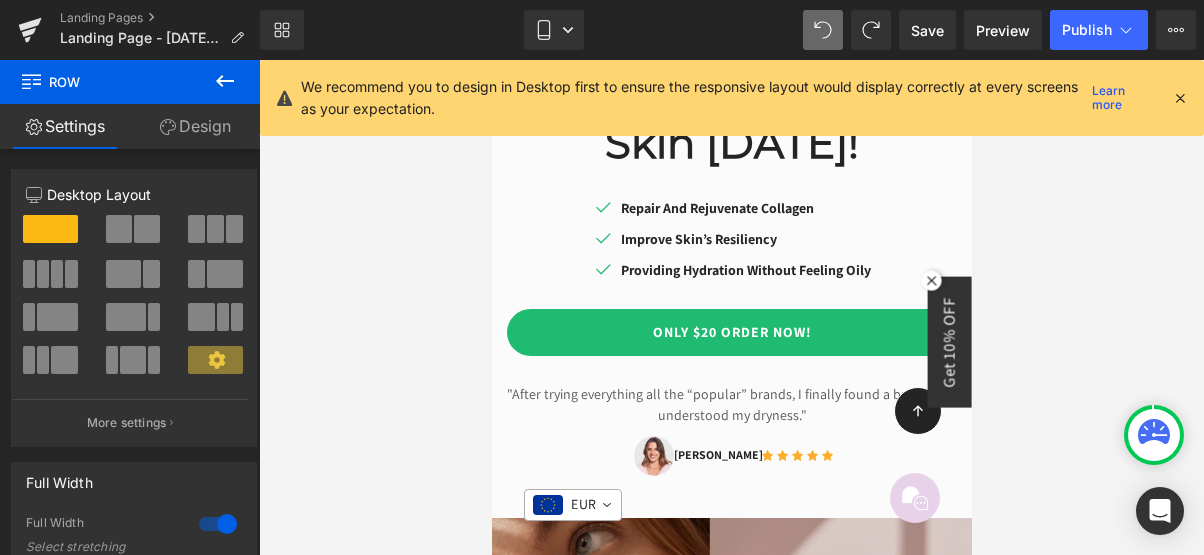 scroll, scrollTop: 0, scrollLeft: 0, axis: both 